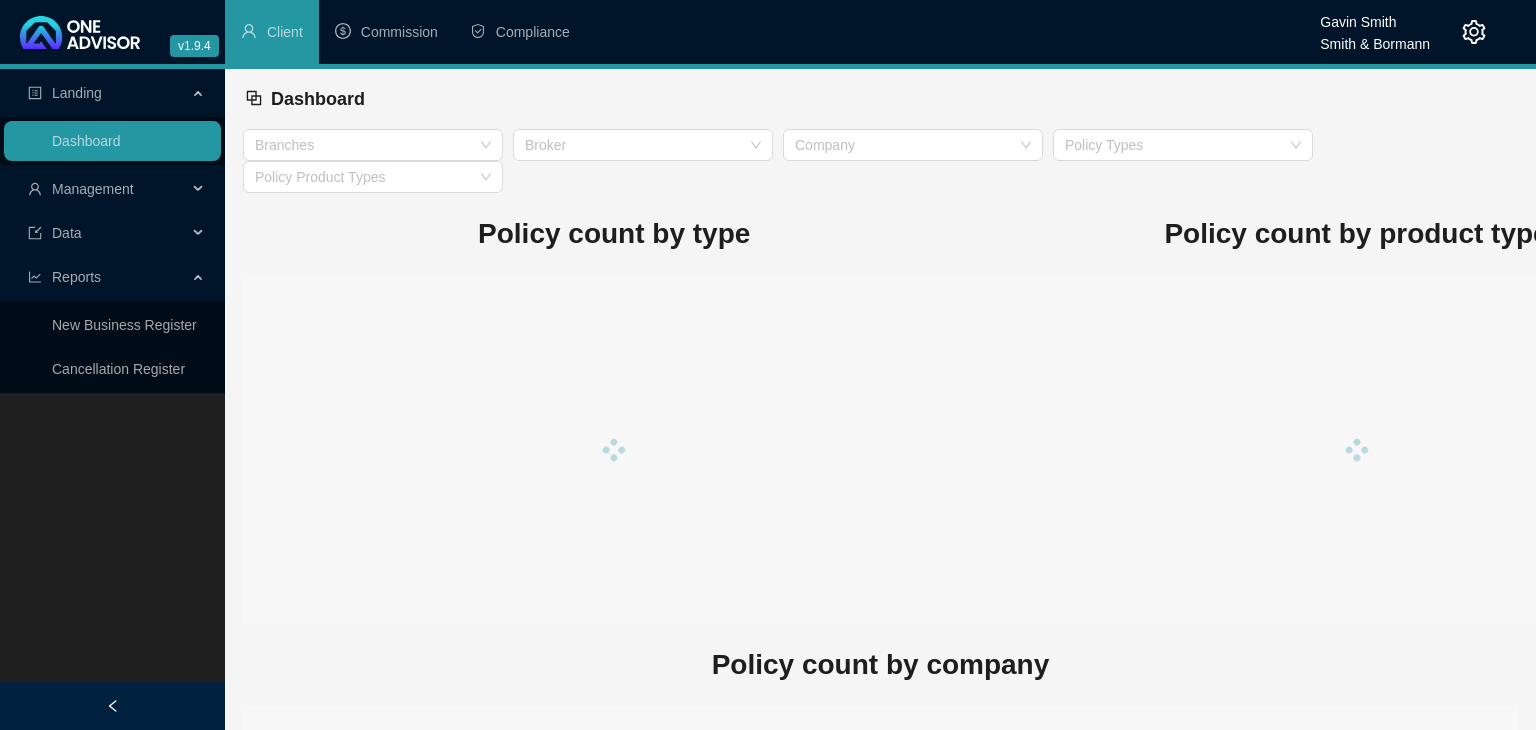 scroll, scrollTop: 0, scrollLeft: 0, axis: both 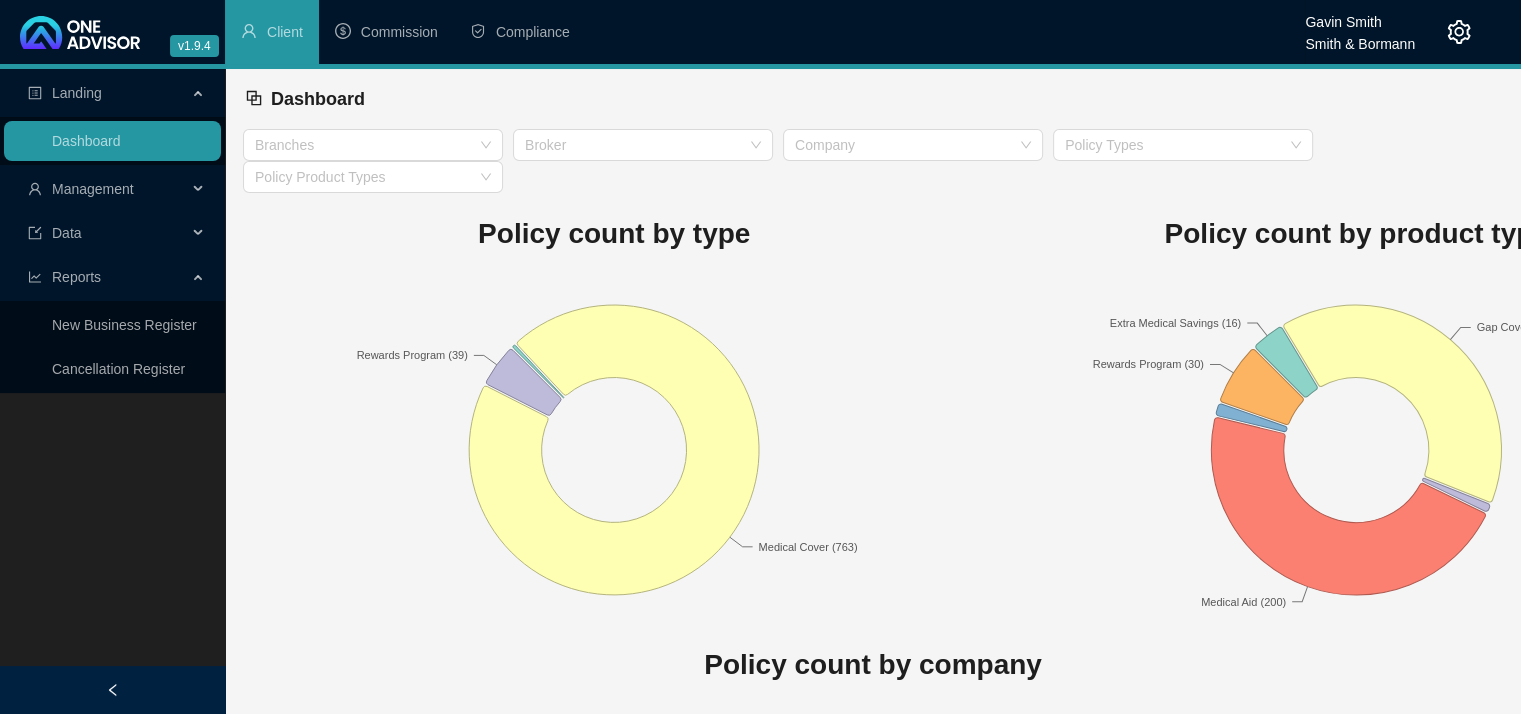 click on "Management" at bounding box center (112, 189) 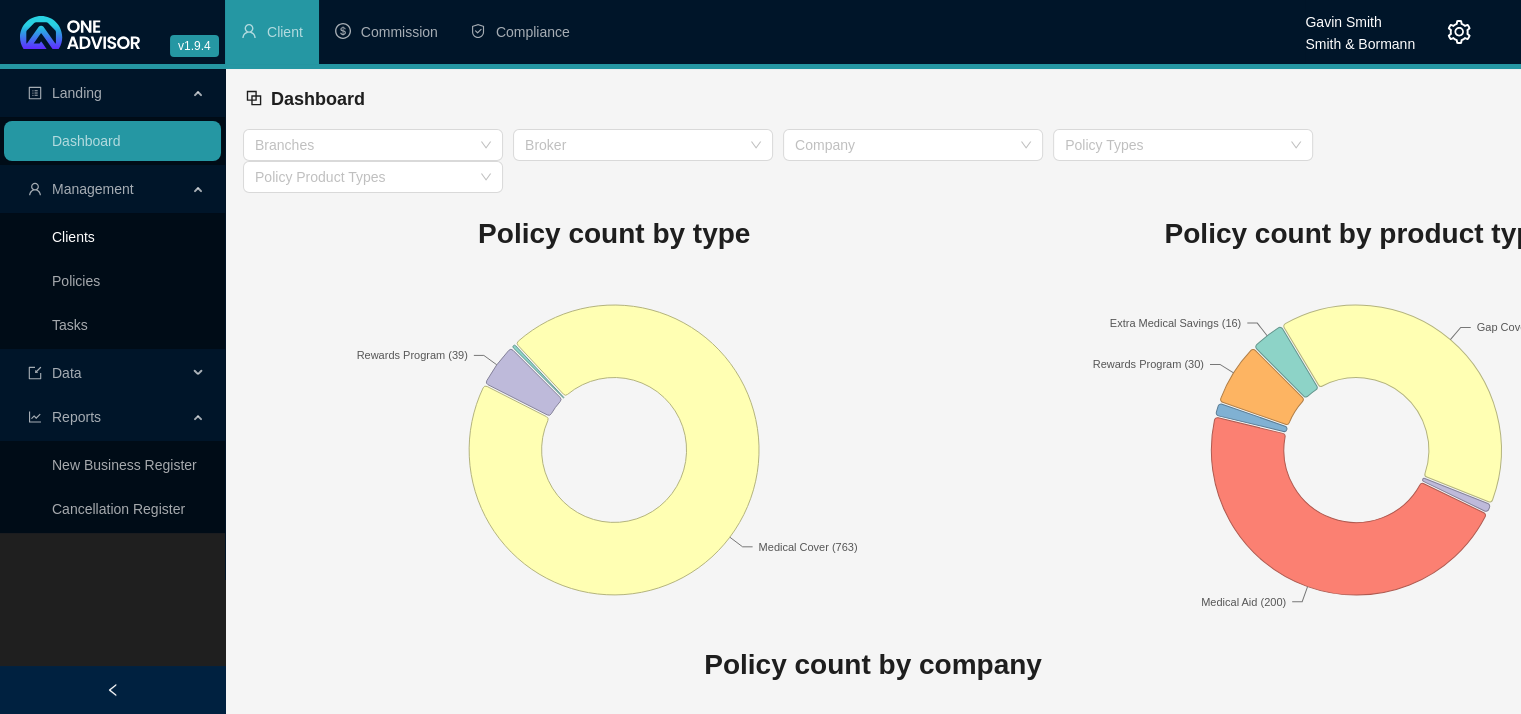 click on "Clients" at bounding box center (73, 237) 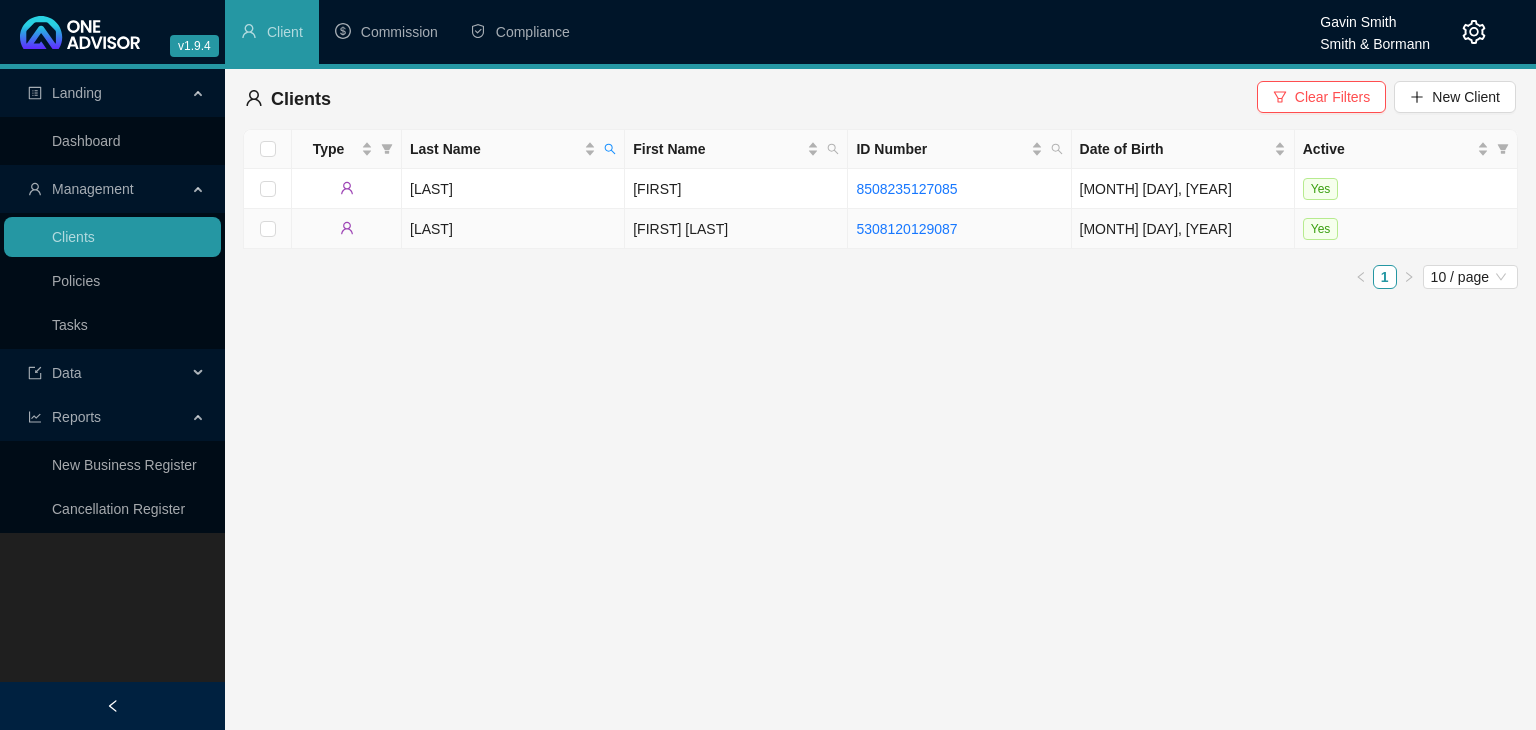 click on "[LAST]" at bounding box center (513, 229) 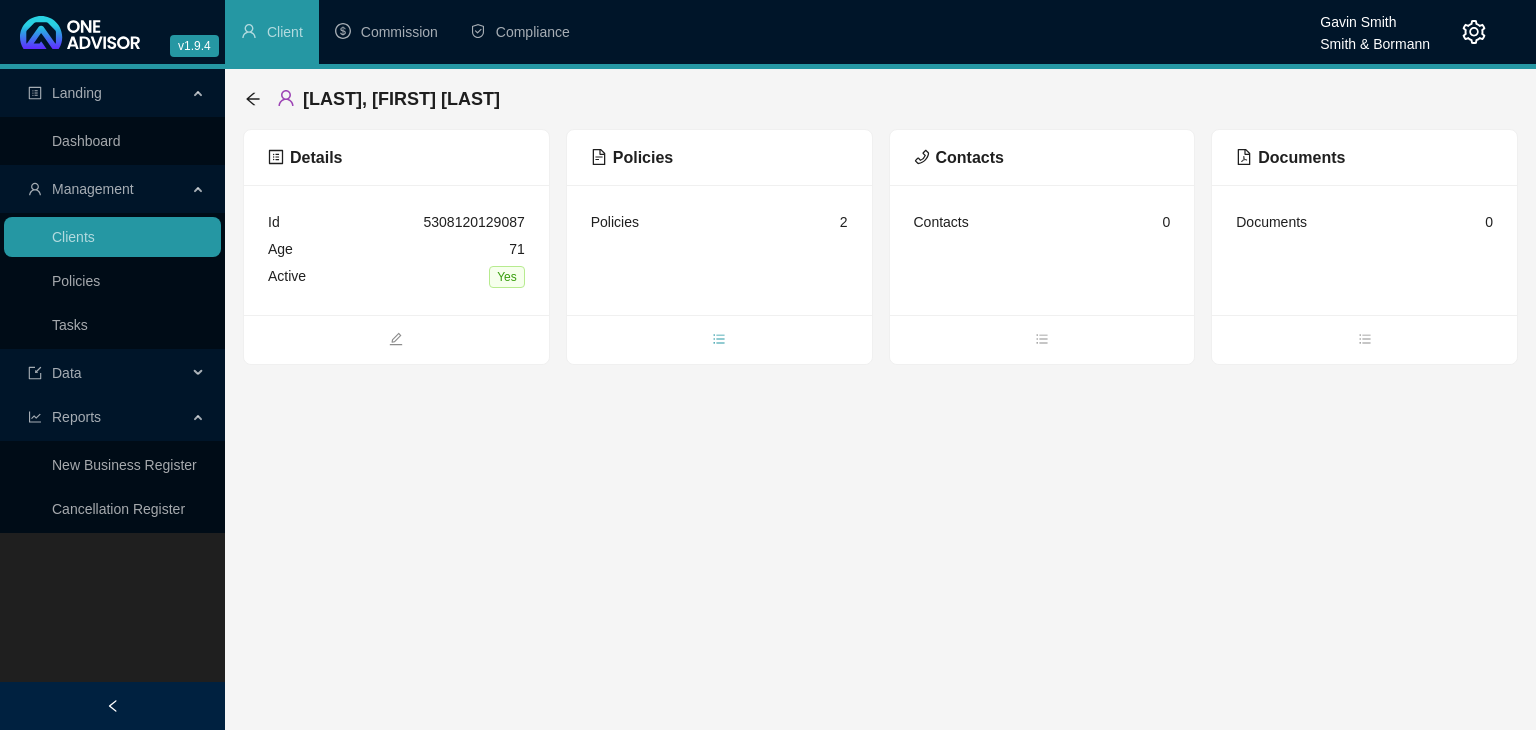 click 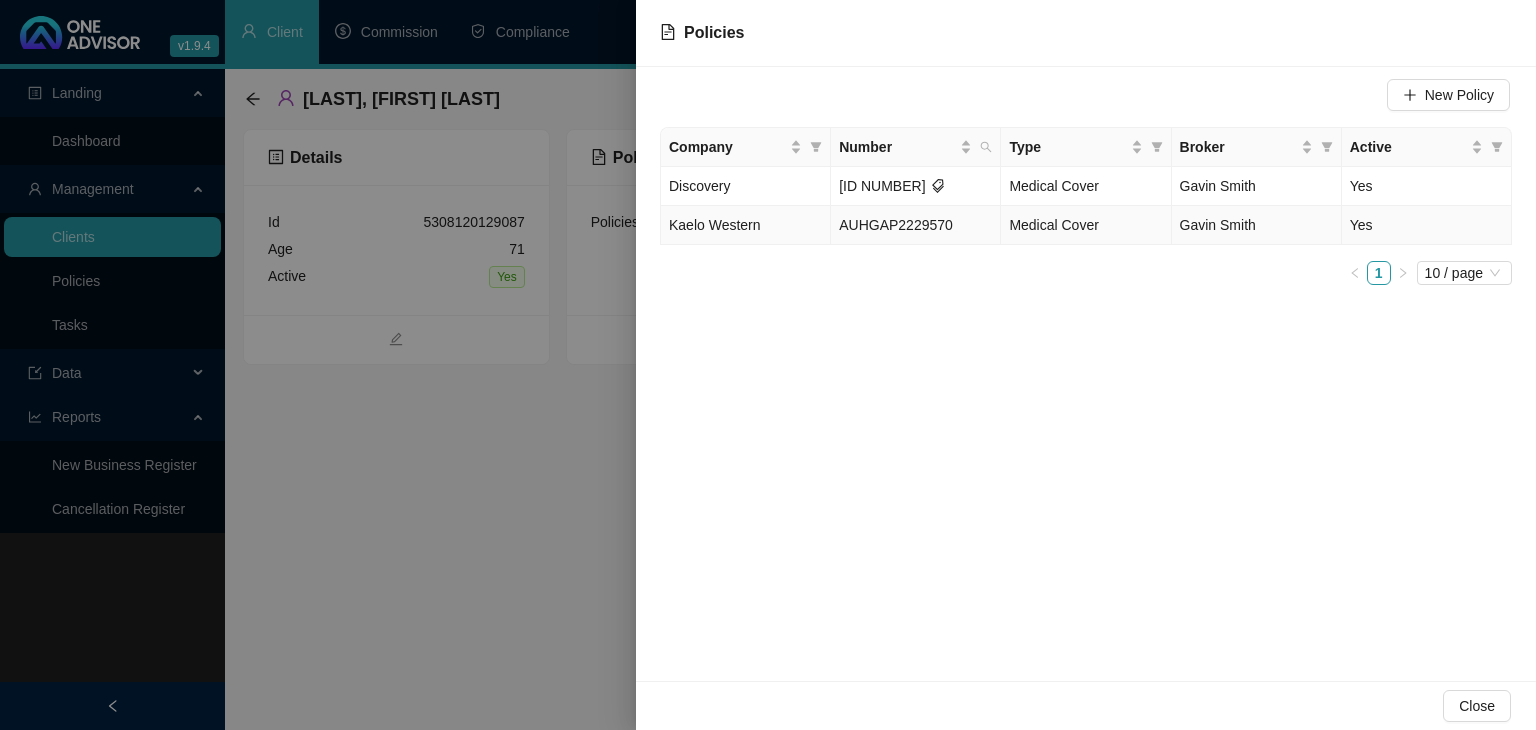 click on "AUHGAP2229570" at bounding box center (916, 225) 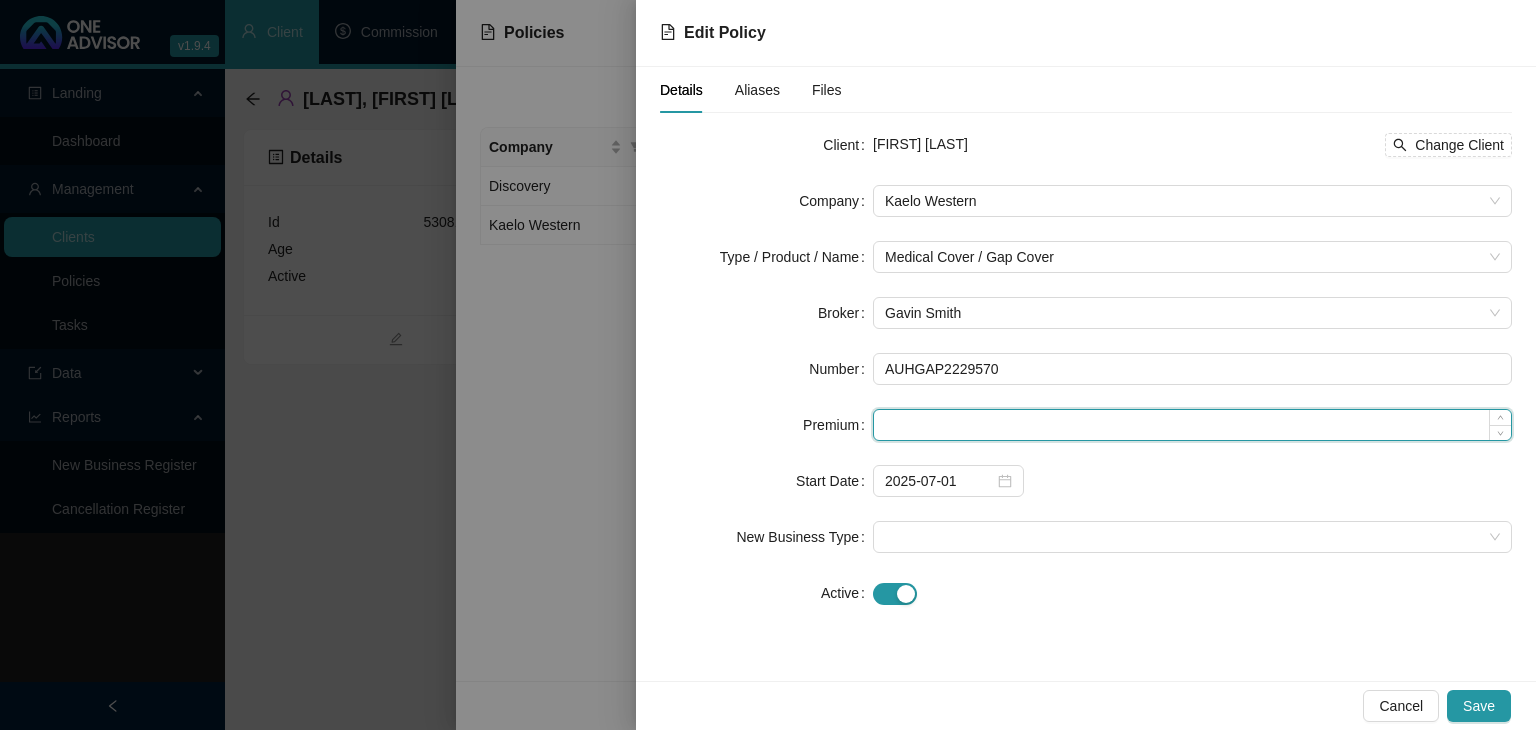 click at bounding box center [1192, 425] 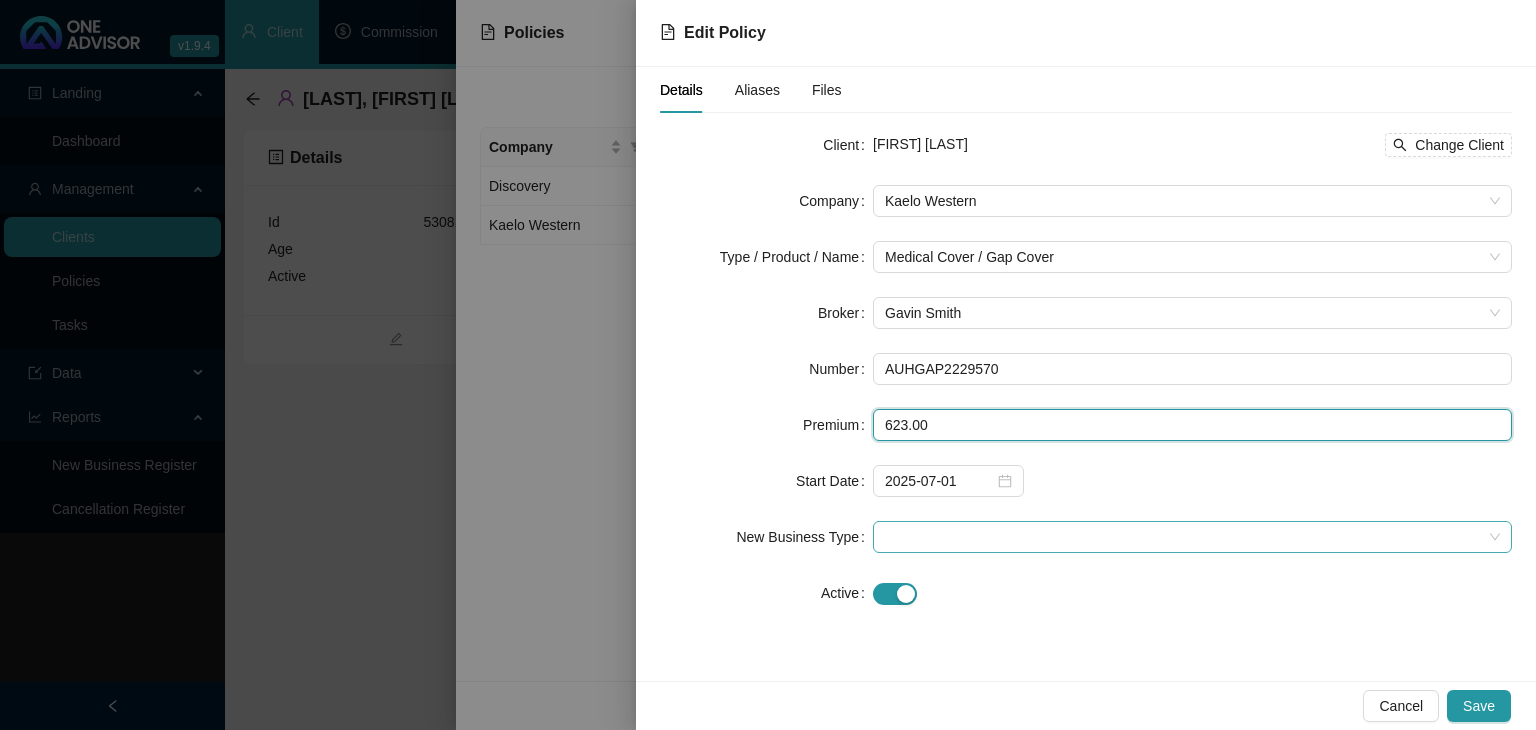 click at bounding box center [1192, 537] 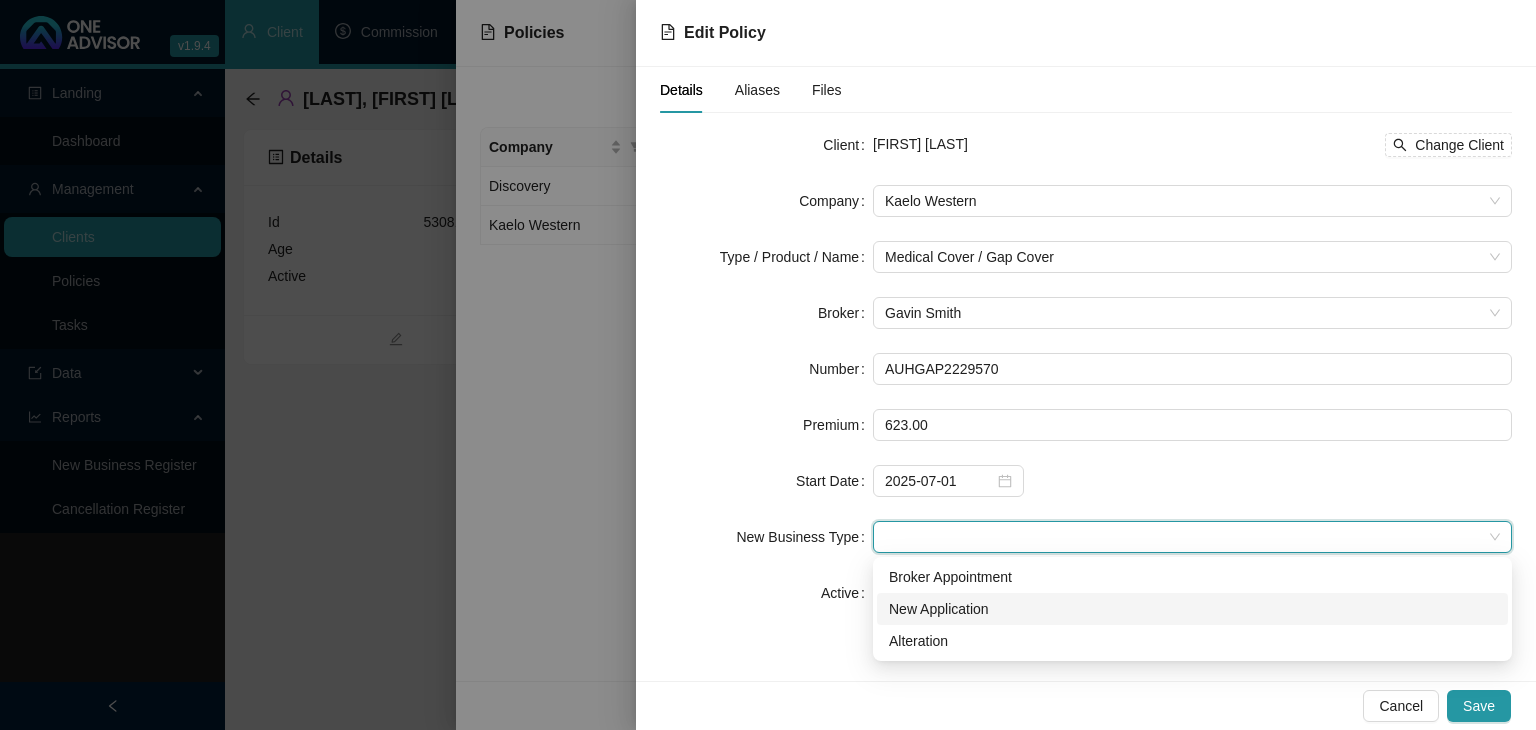 click on "New Application" at bounding box center (1192, 609) 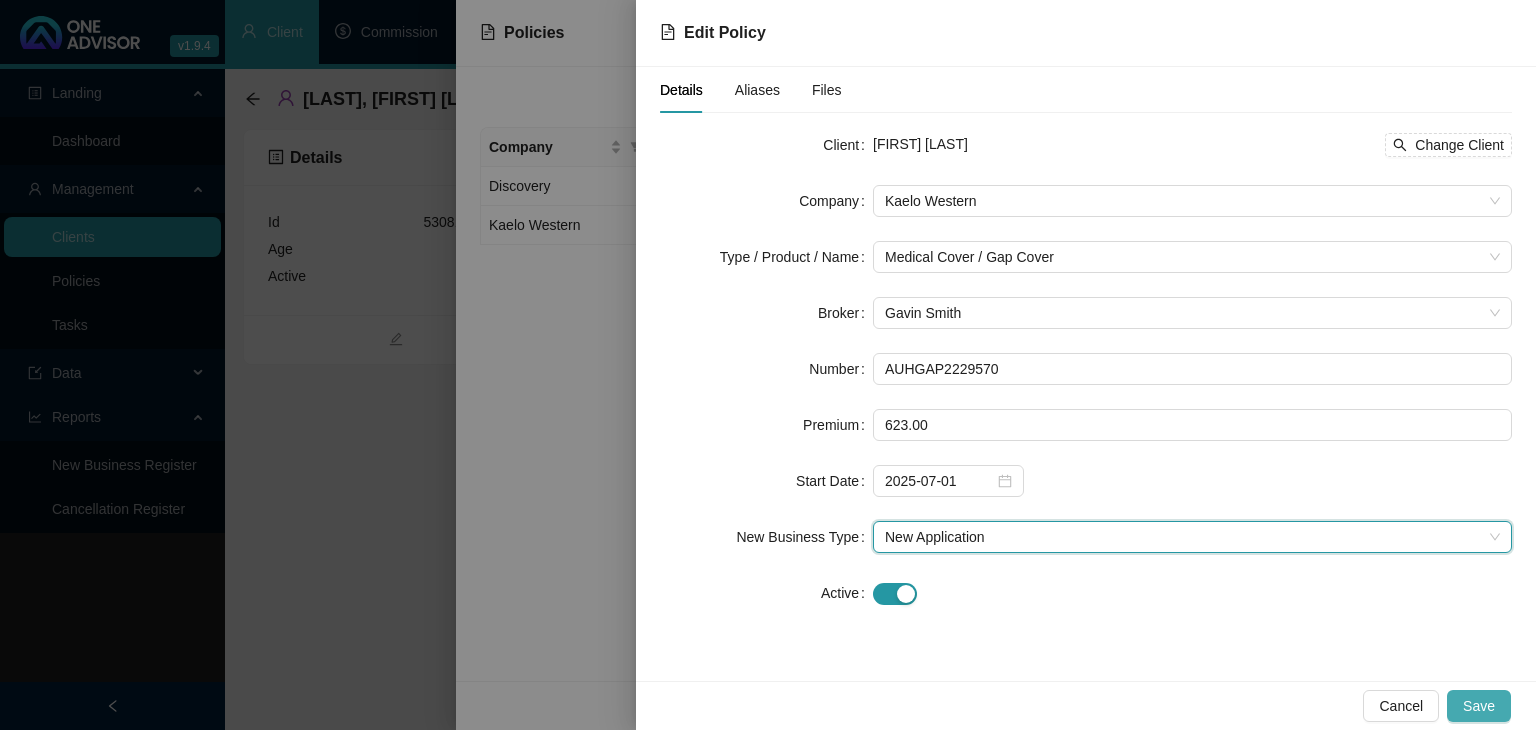 click on "Save" at bounding box center [1479, 706] 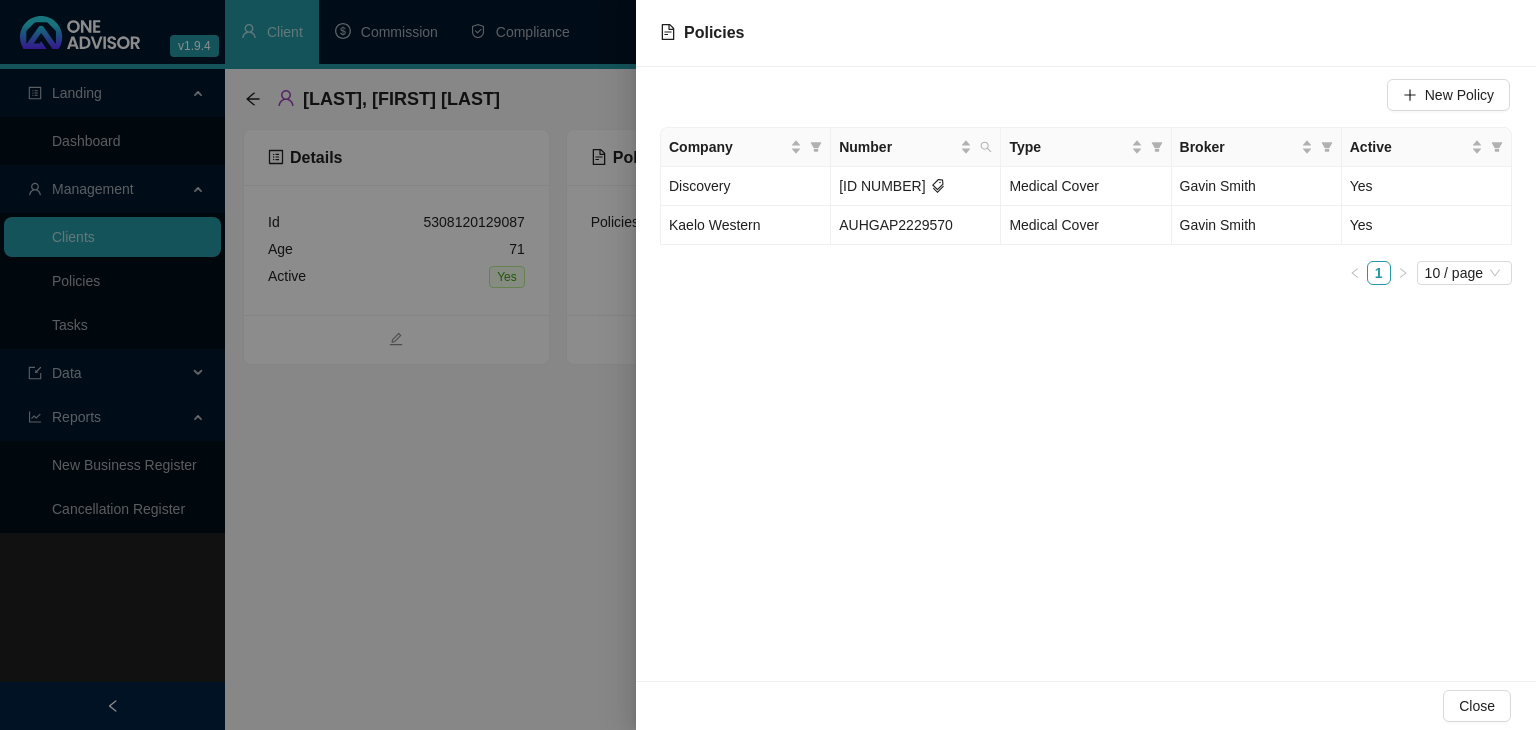 click at bounding box center (768, 365) 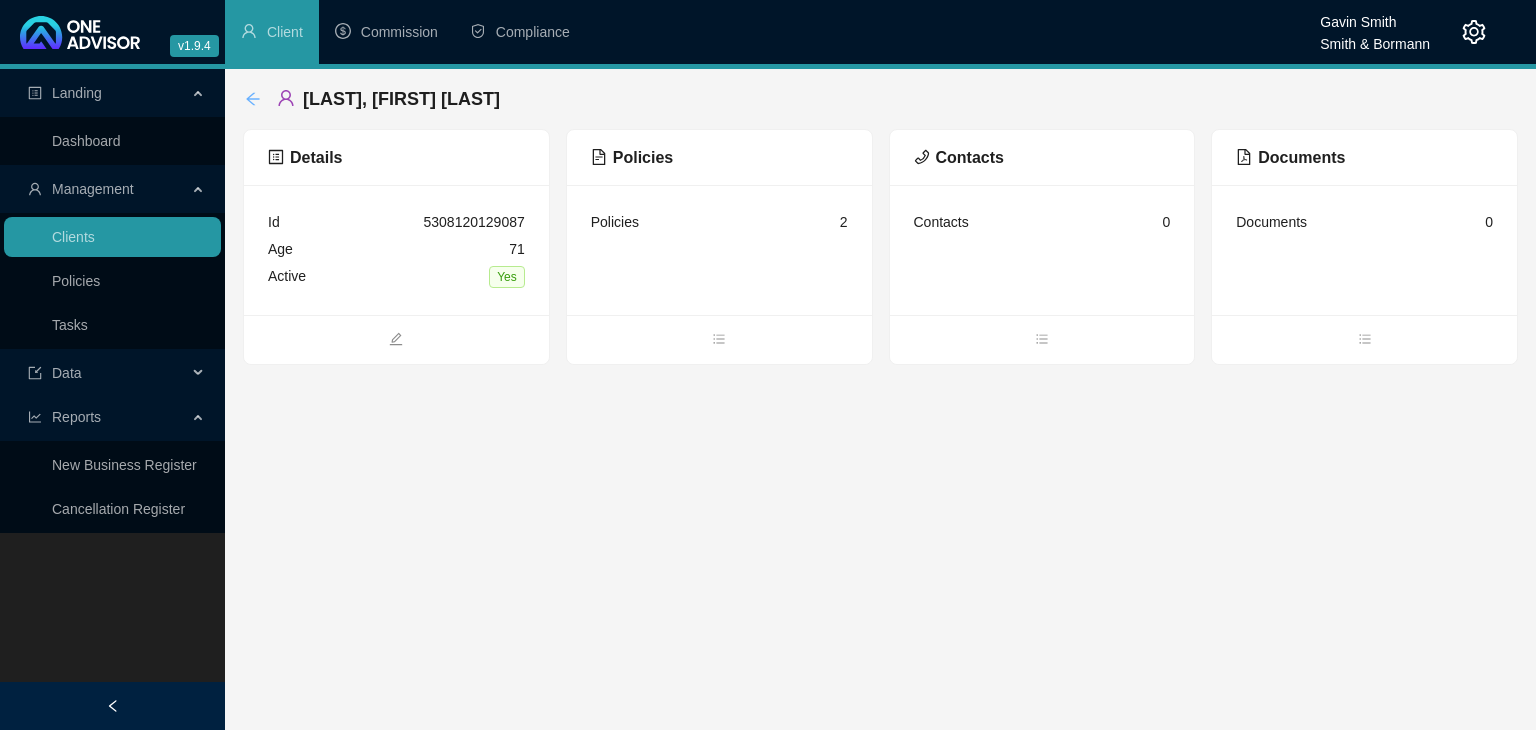 click 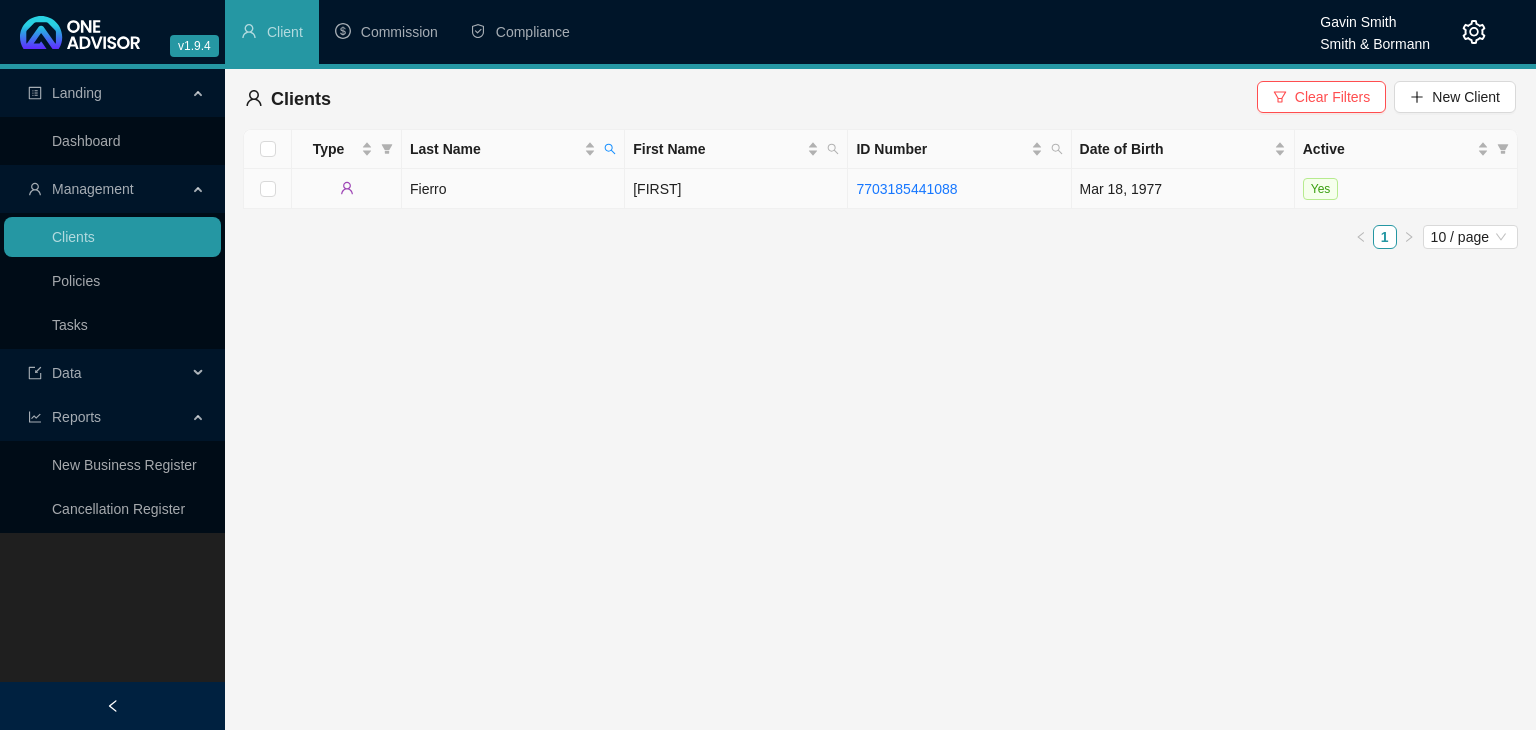 click on "Fierro" at bounding box center (513, 189) 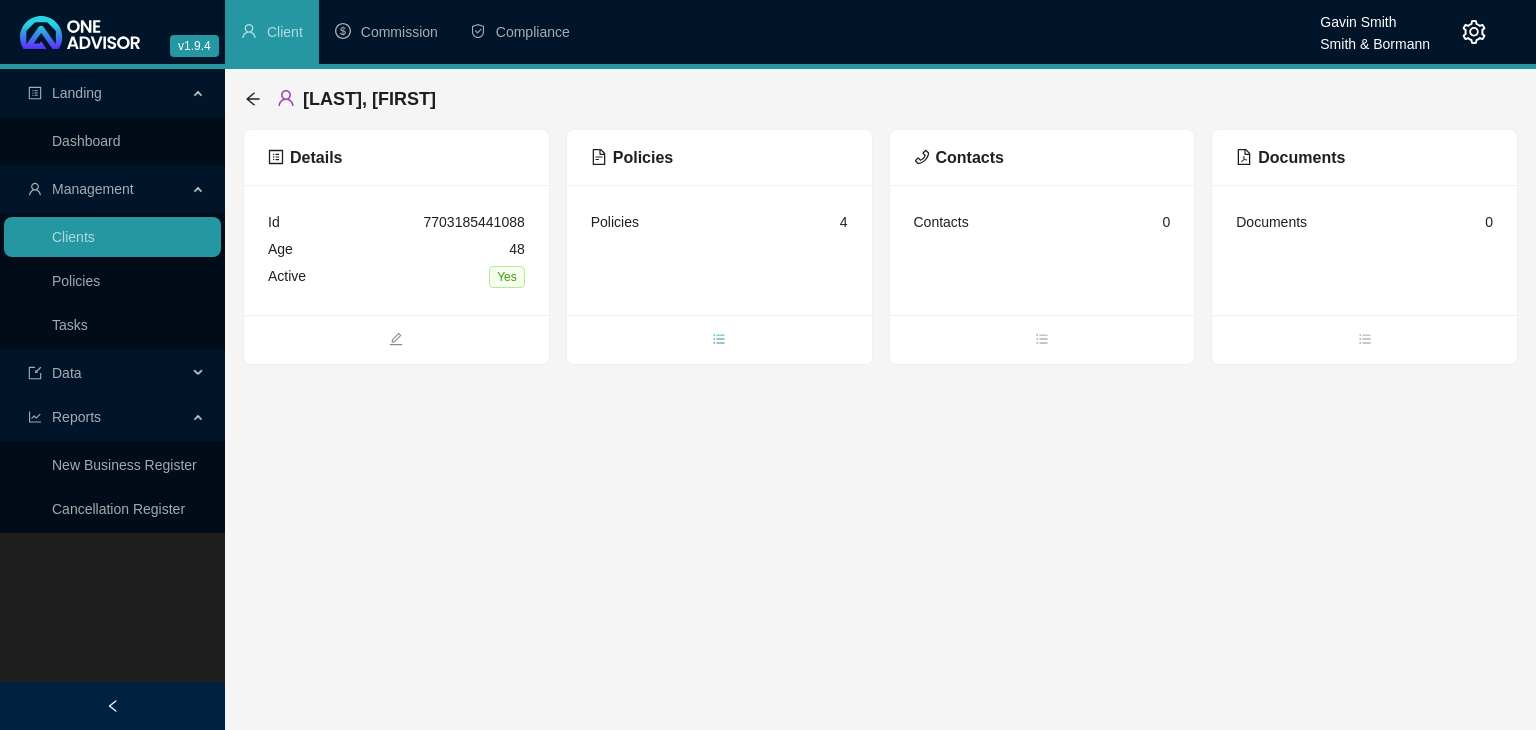 click 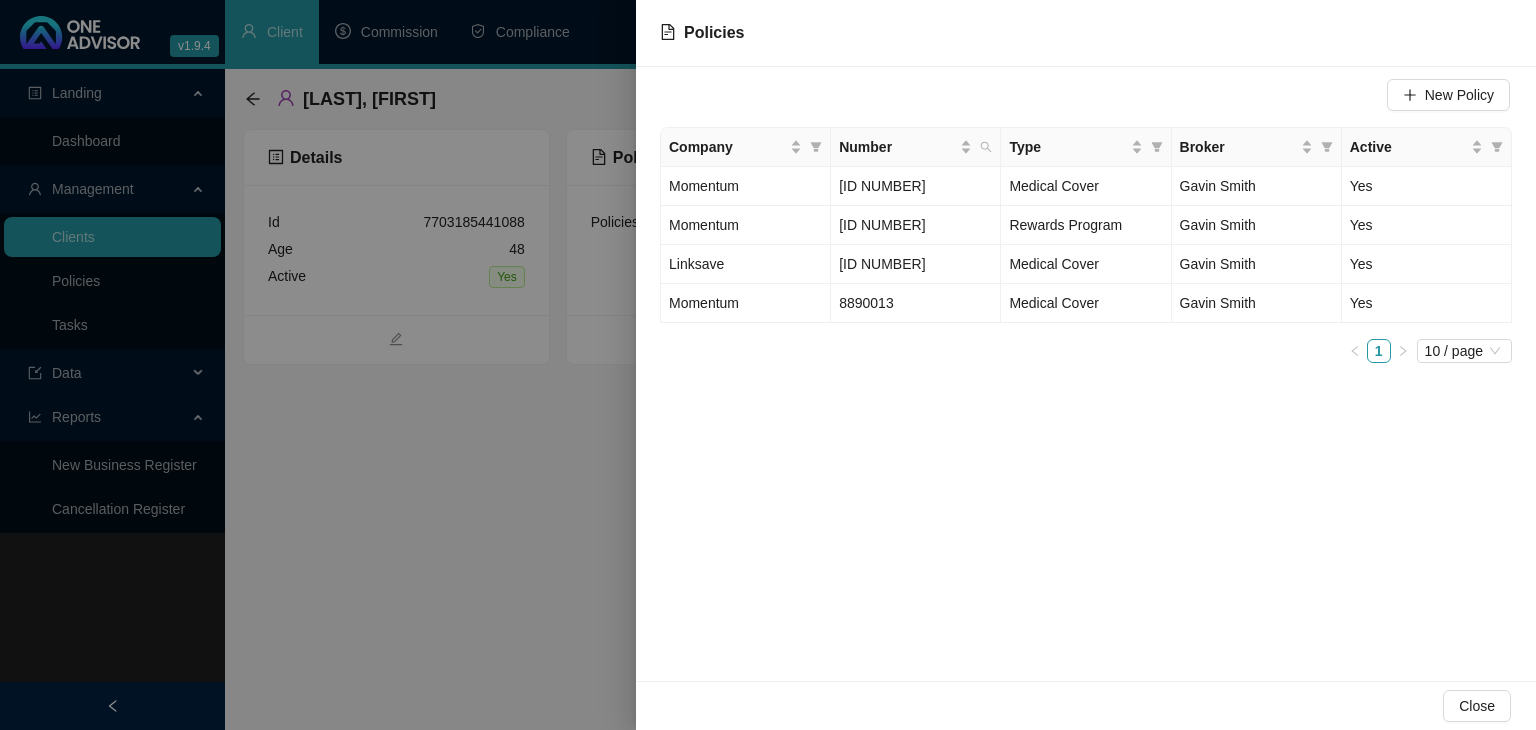 click at bounding box center [768, 365] 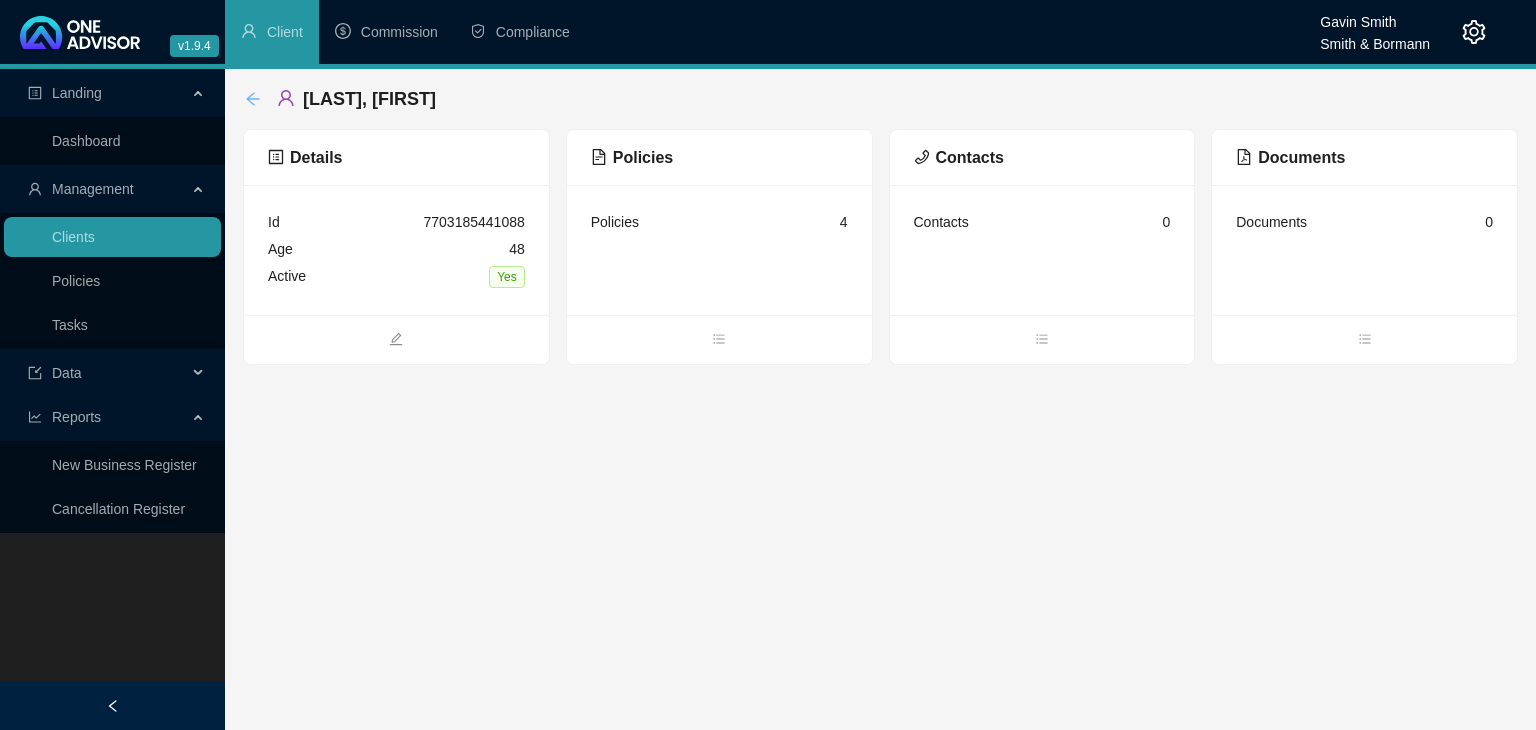 click 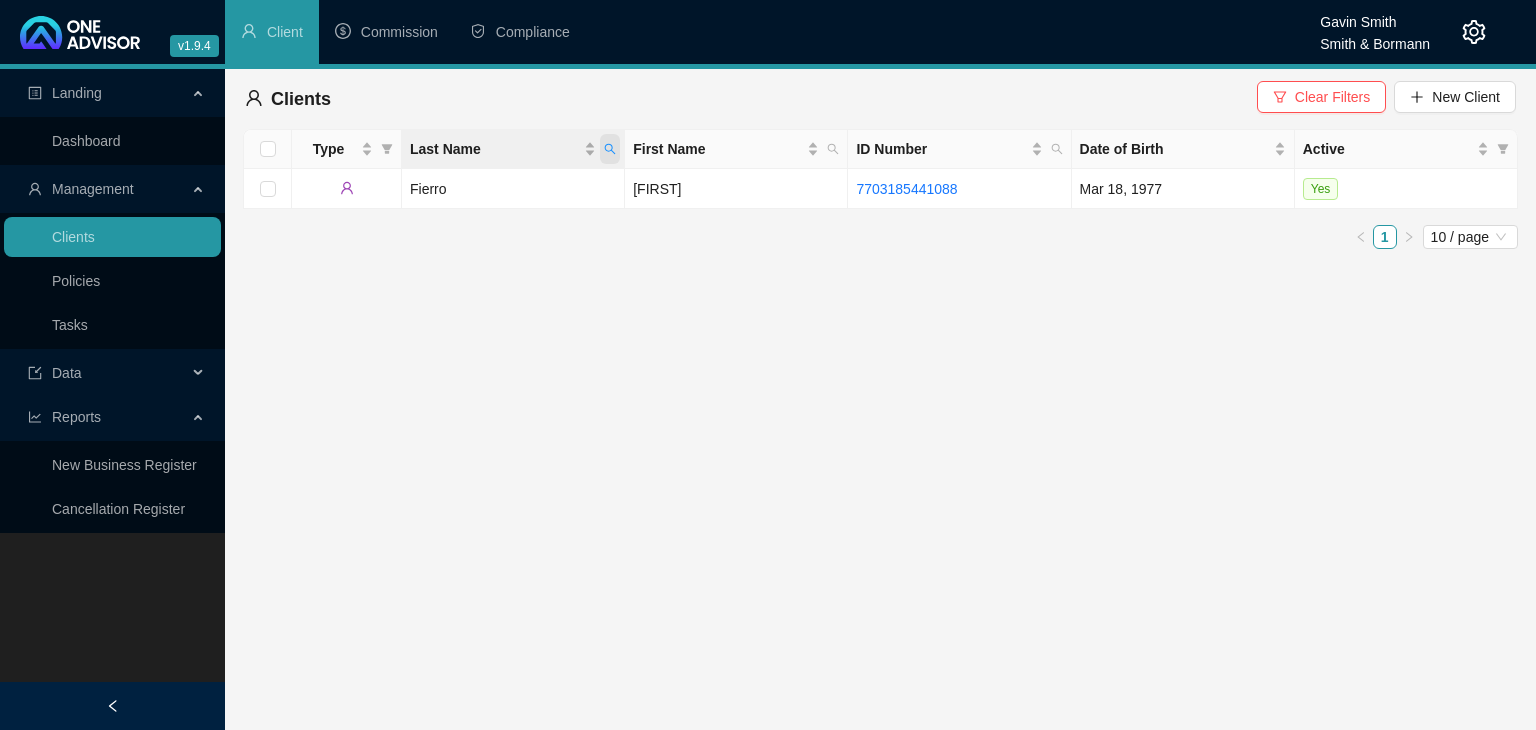click 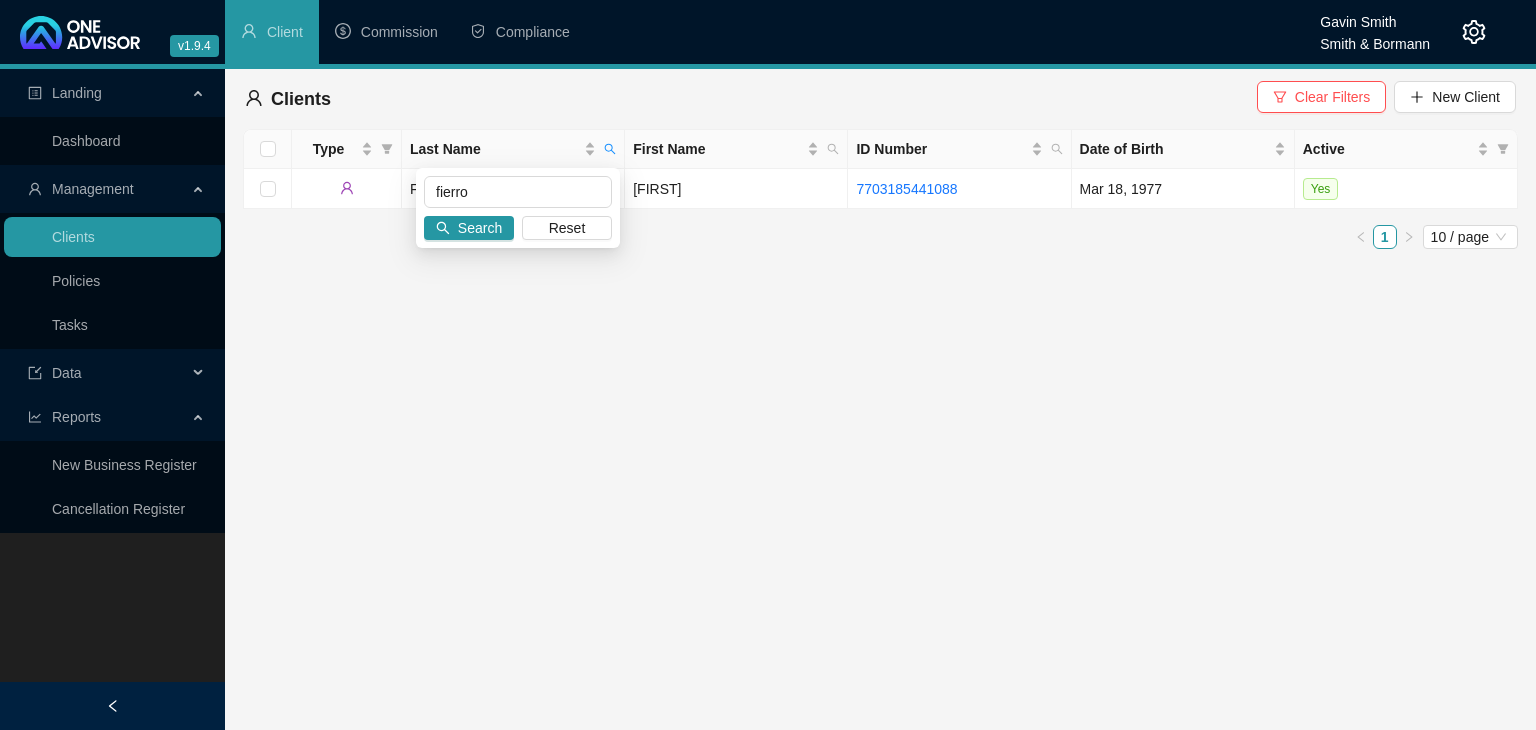 click on "Landing Dashboard Management Clients Policies Tasks Data Reports New Business Register Cancellation Register Clients Clear Filters New Client Type Last Name First Name ID Number Date of Birth Active Fierro Giovanni 7703185441088 Mar 18, 1977 Yes 1 10 / page" at bounding box center [768, 399] 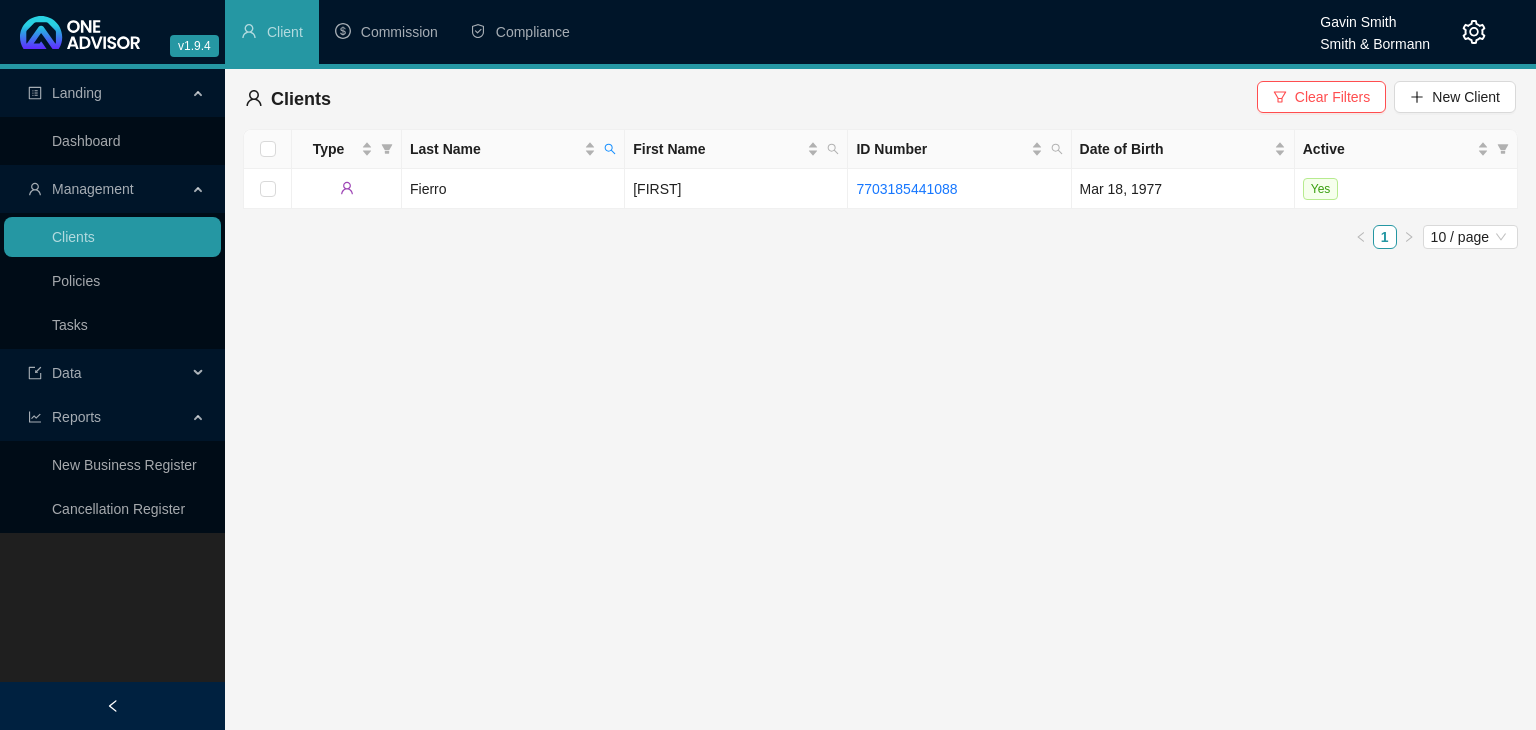 click on "Clear Filters" at bounding box center [1332, 97] 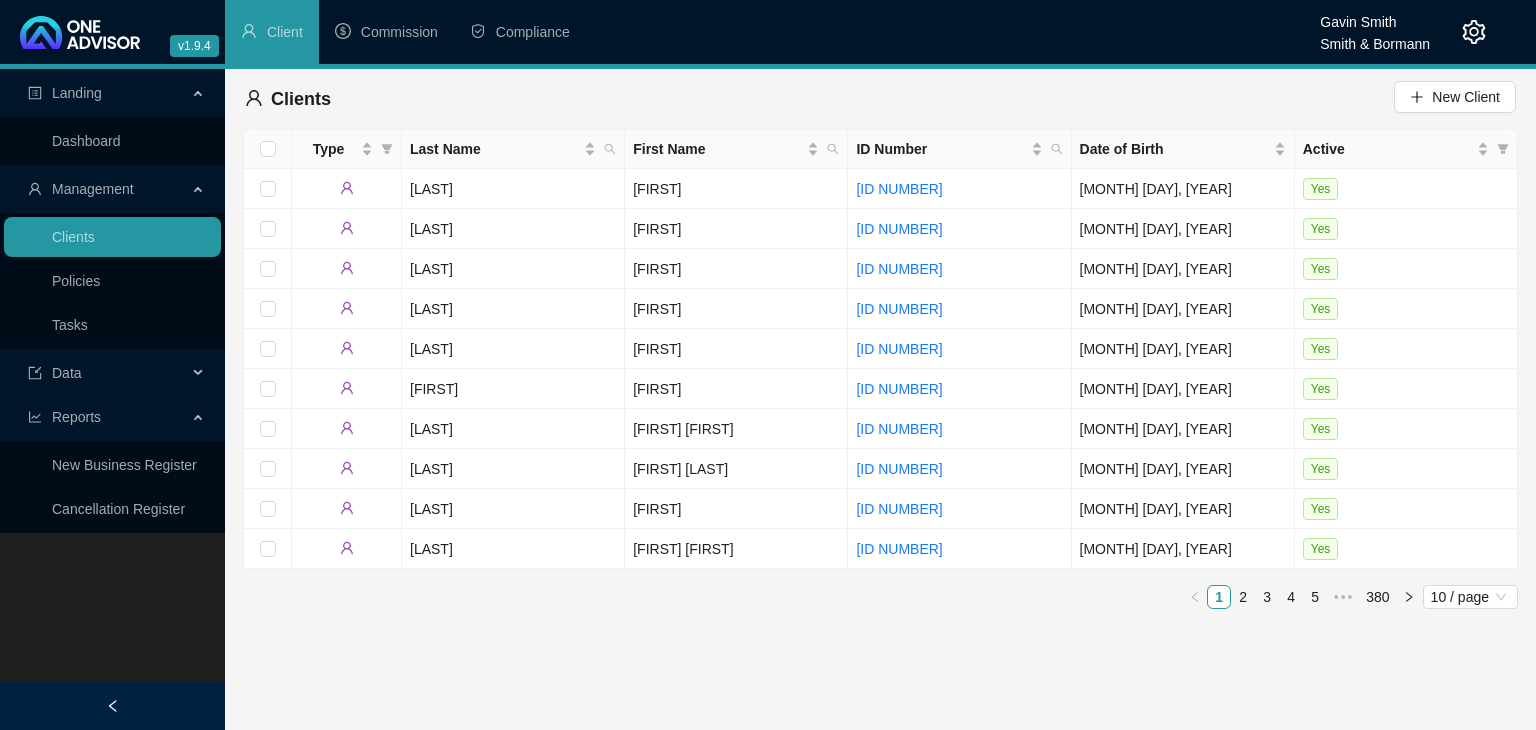 click 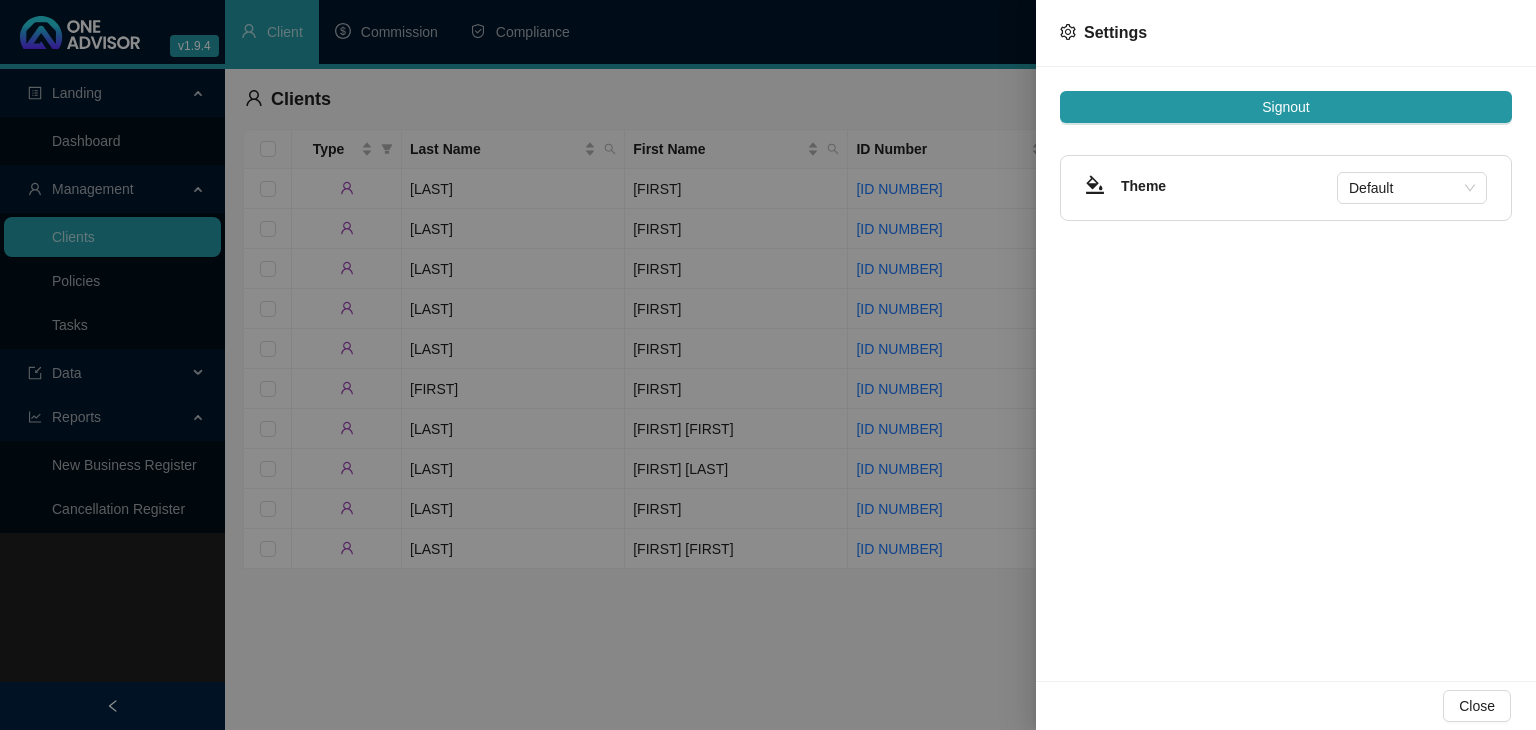 click on "Signout" at bounding box center (1285, 107) 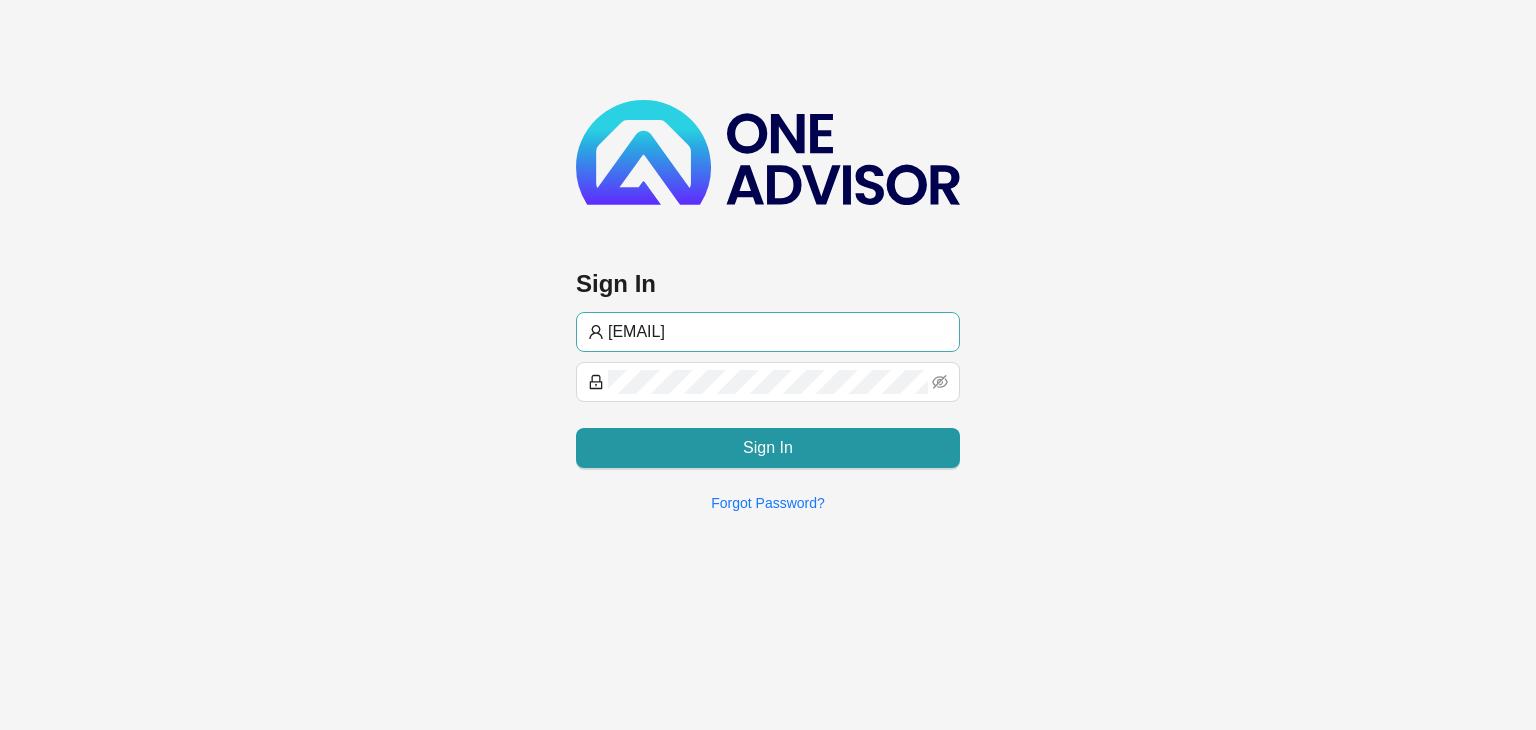 click on "[EMAIL]" at bounding box center [778, 332] 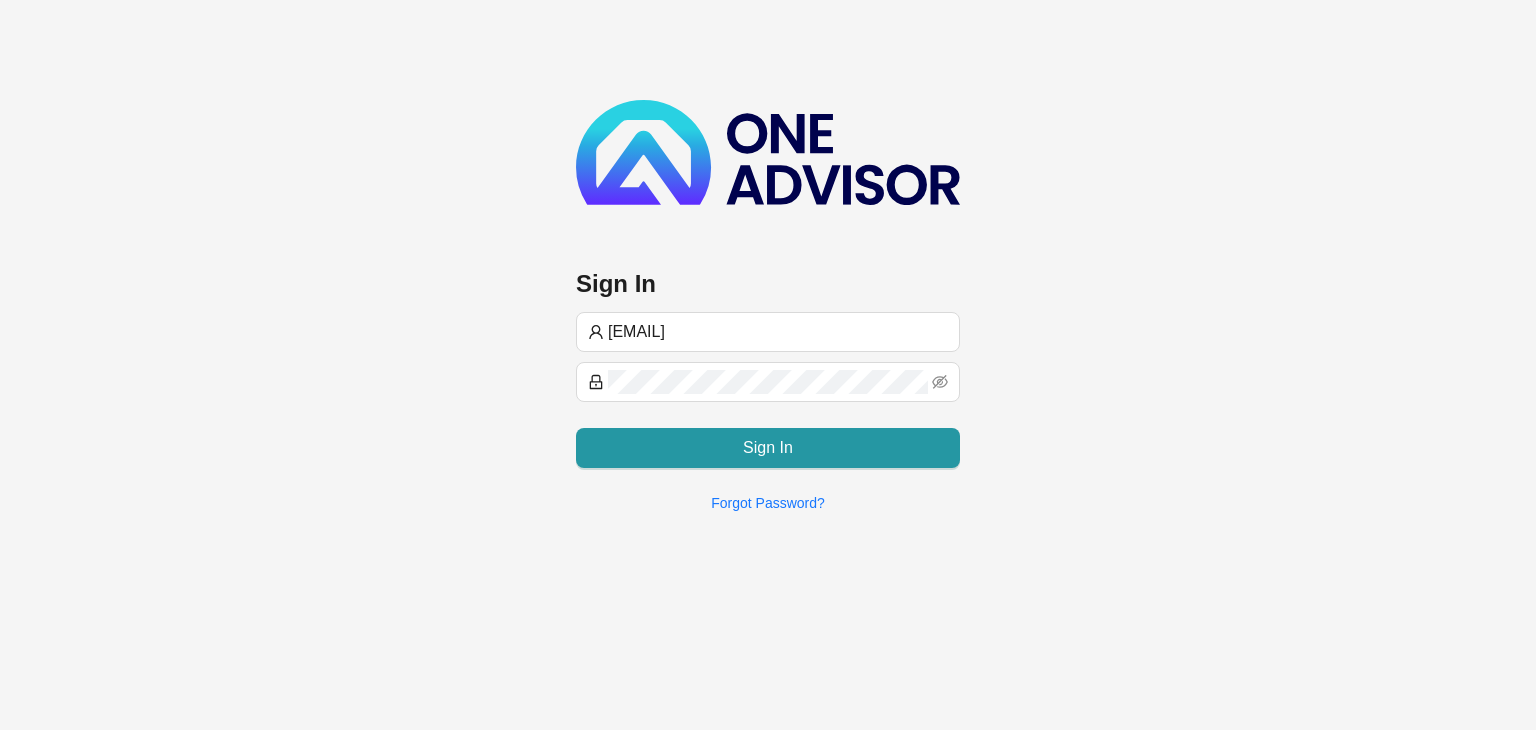 type on "[EMAIL]" 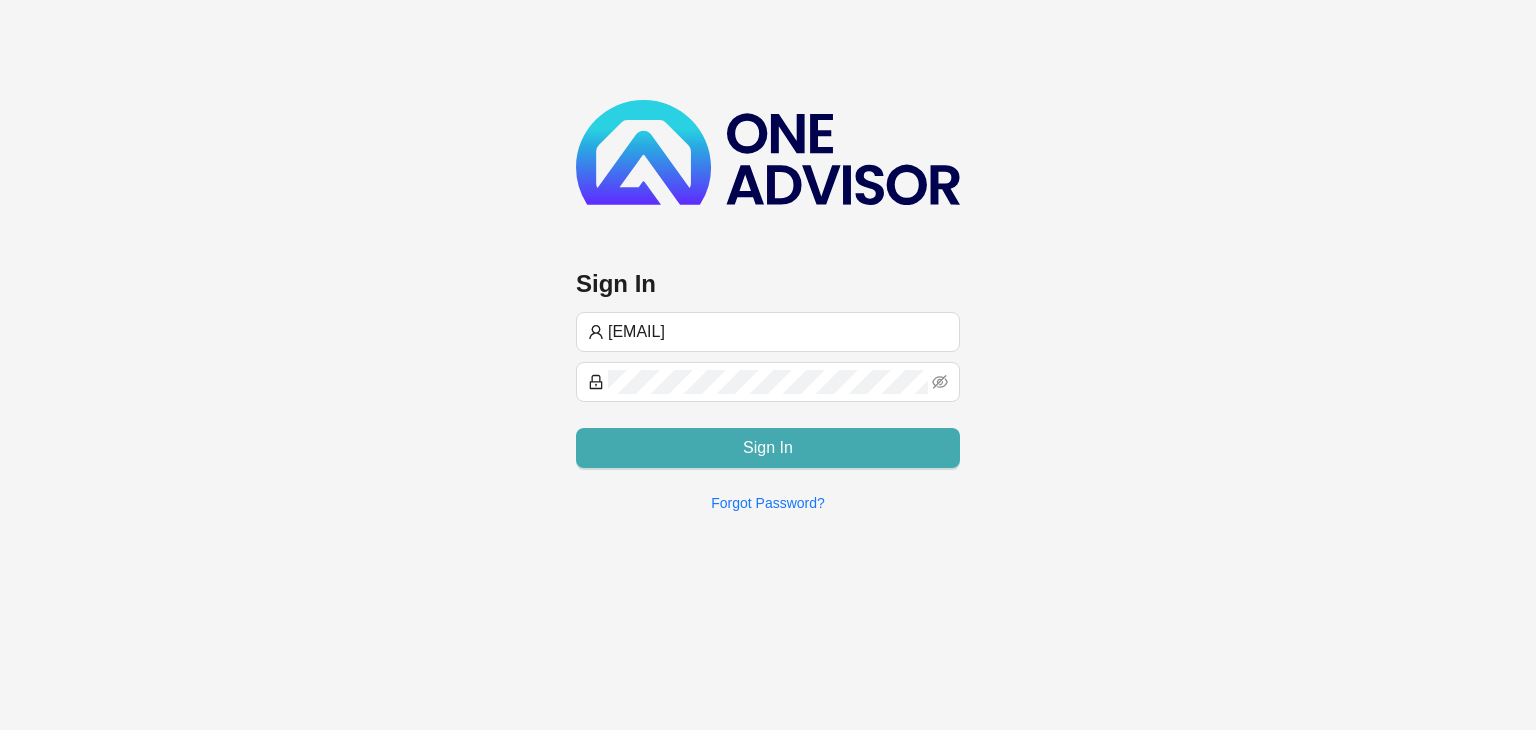click on "Sign In" at bounding box center (768, 448) 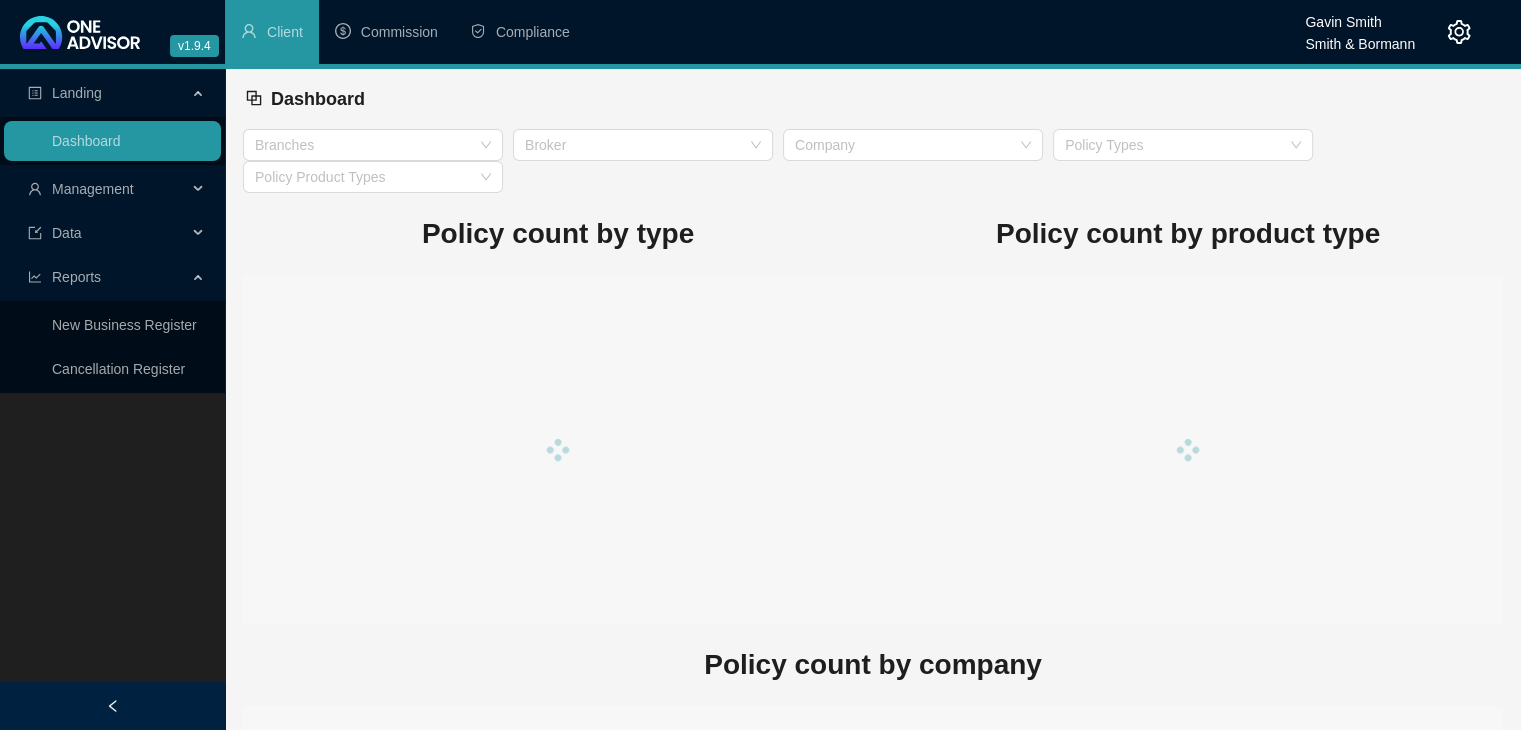 click on "Management" at bounding box center [93, 189] 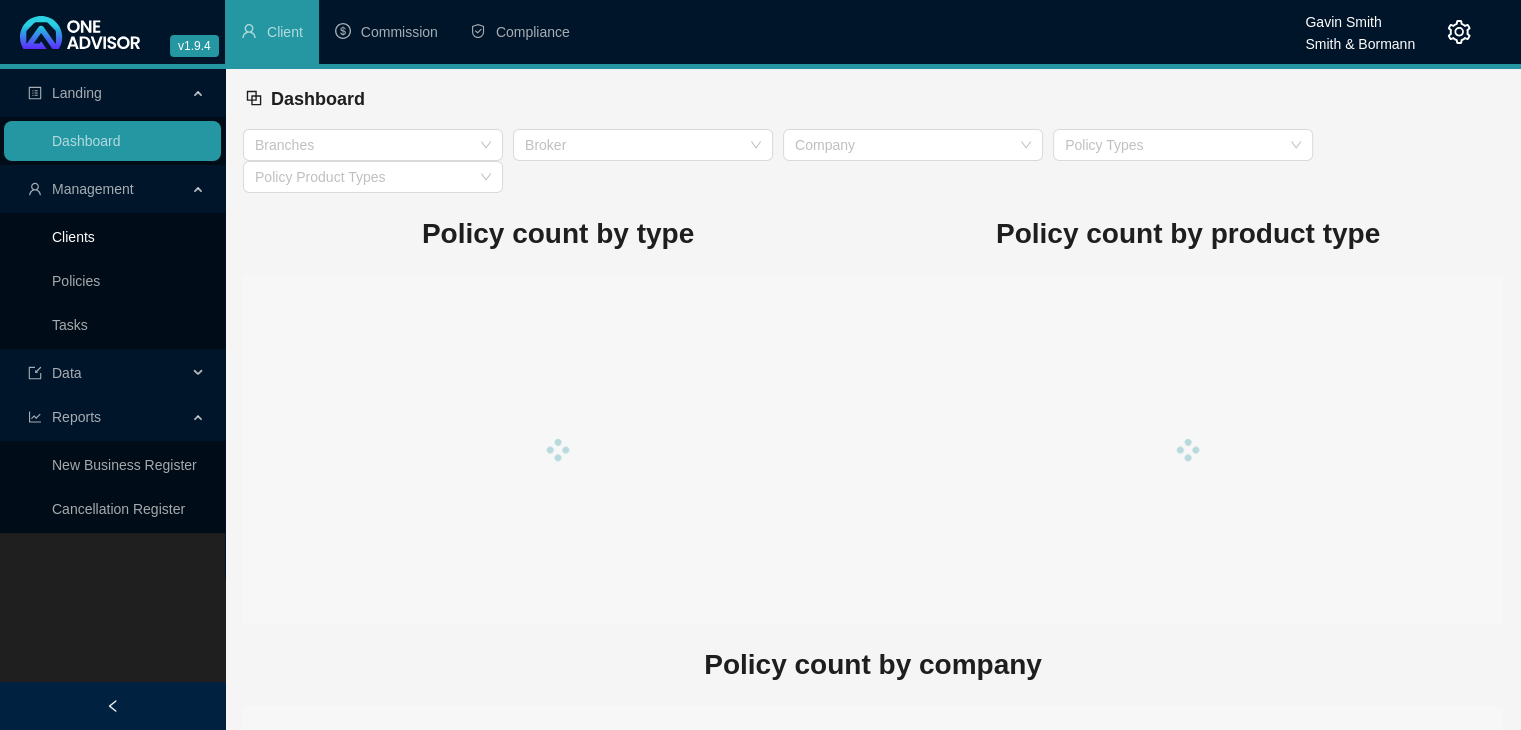 click on "Clients" at bounding box center [73, 237] 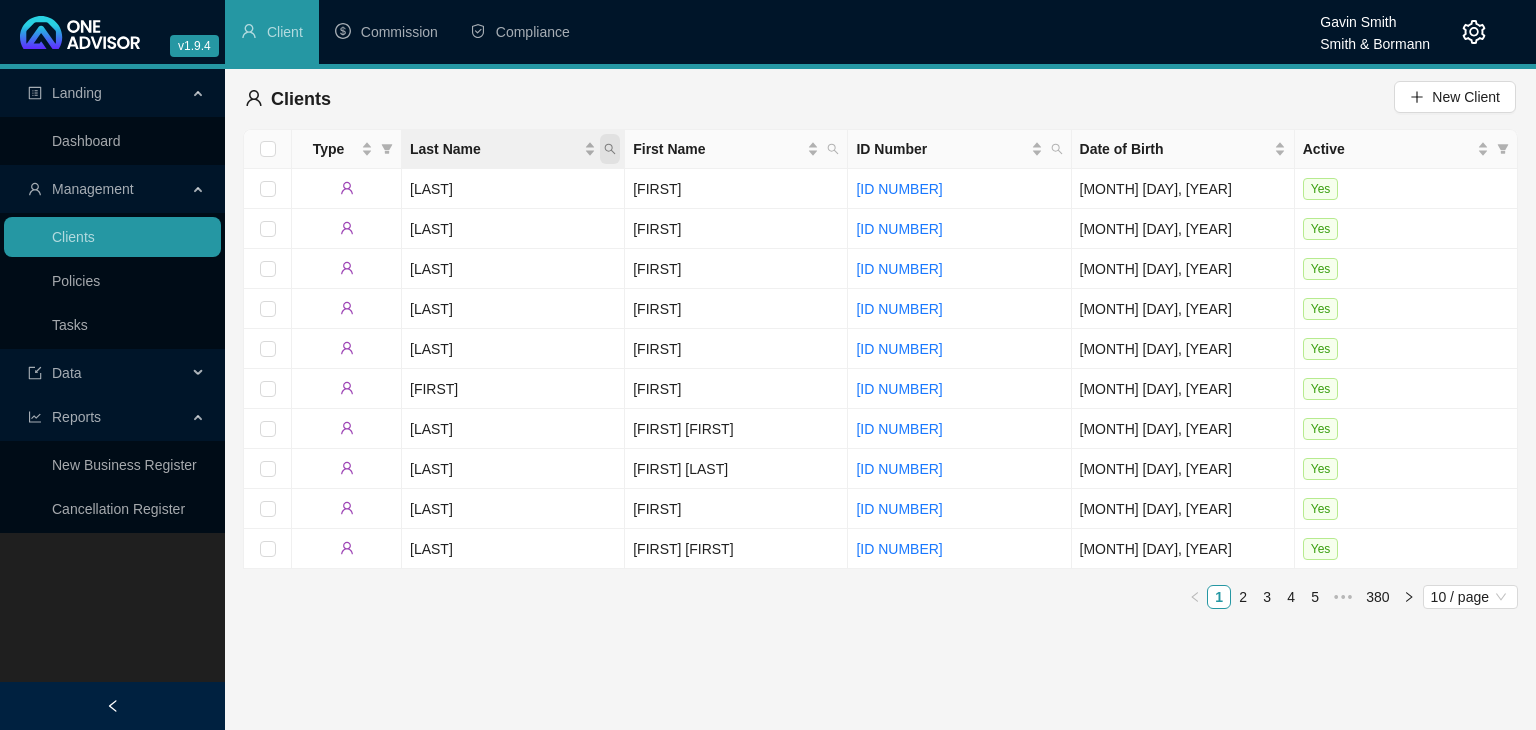 click at bounding box center [610, 149] 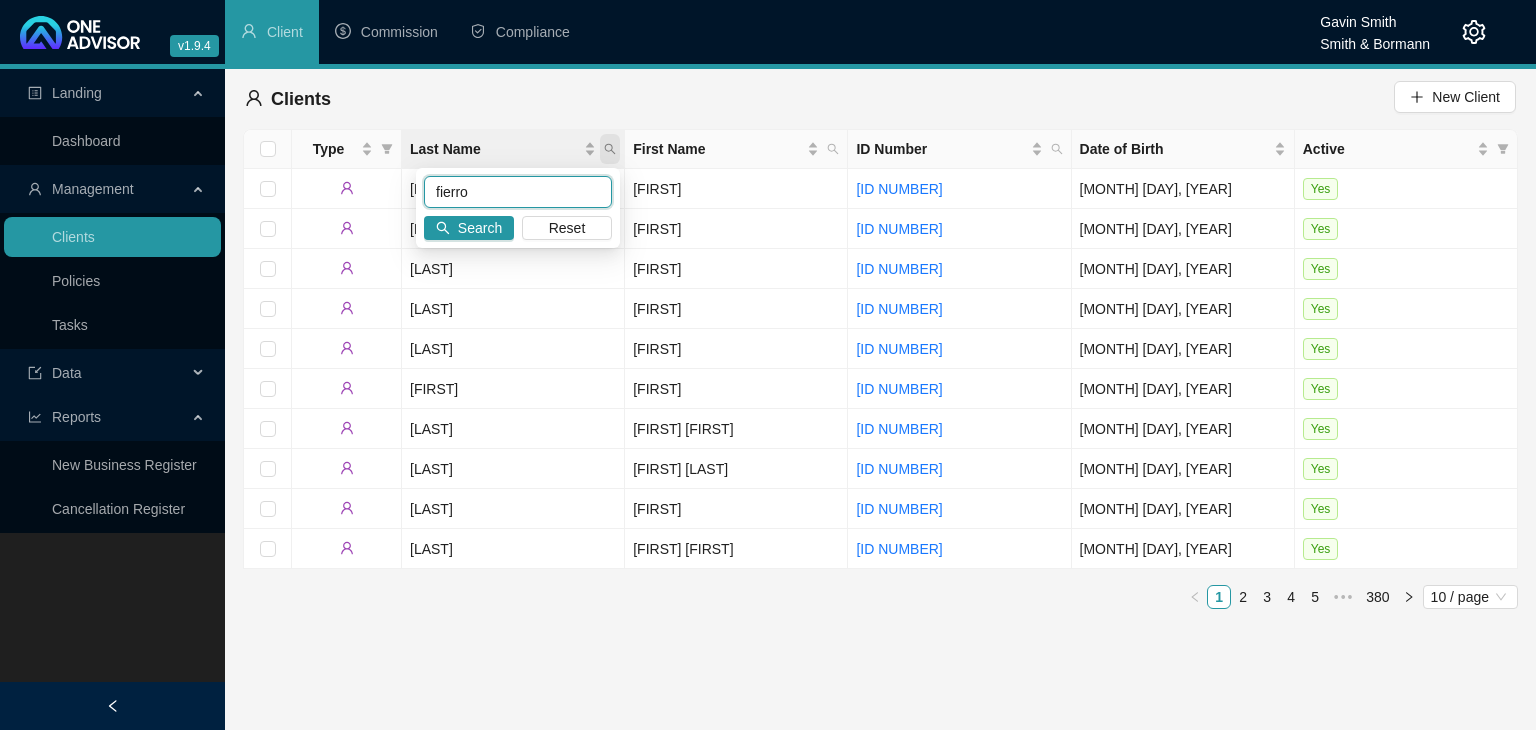 type on "fierro" 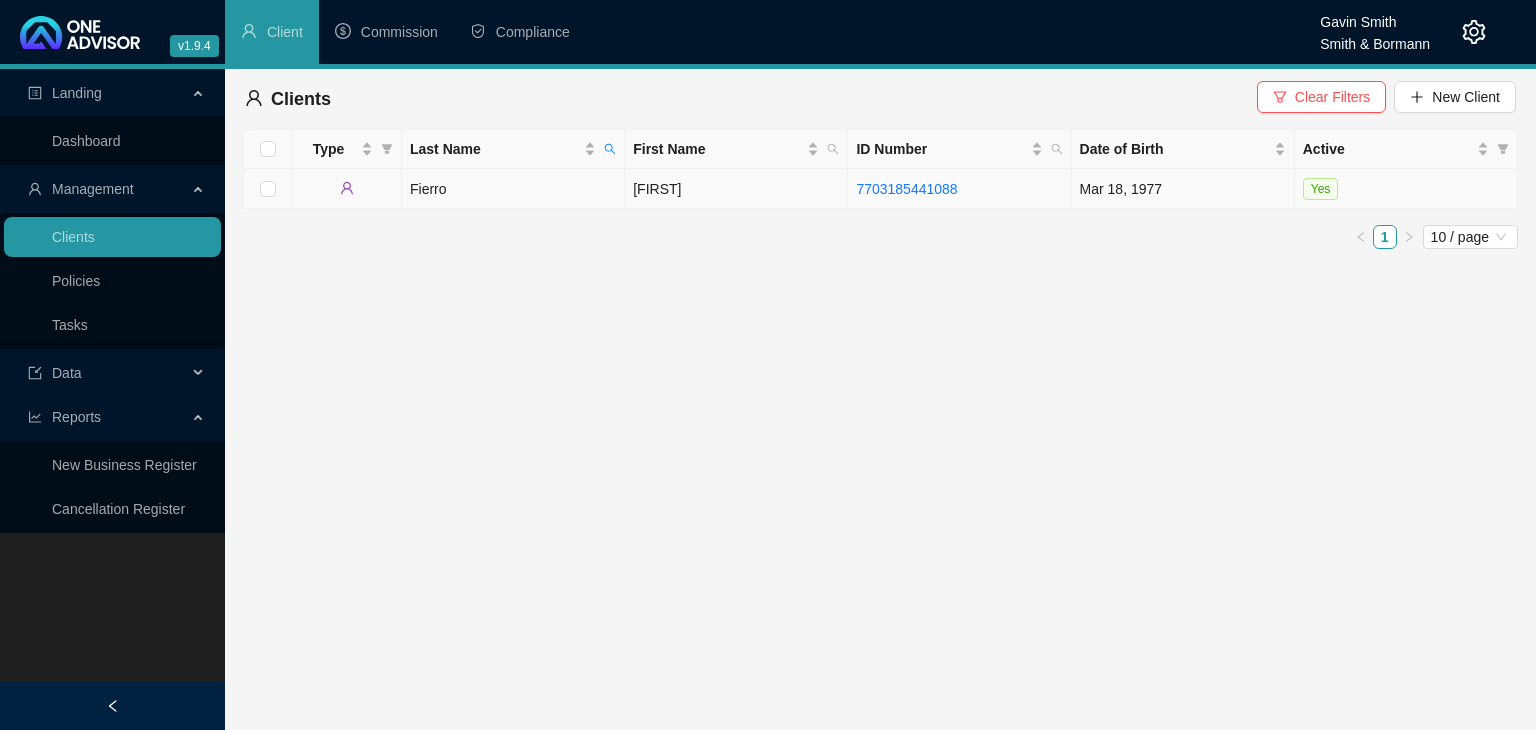 click on "Giovanni" at bounding box center [736, 189] 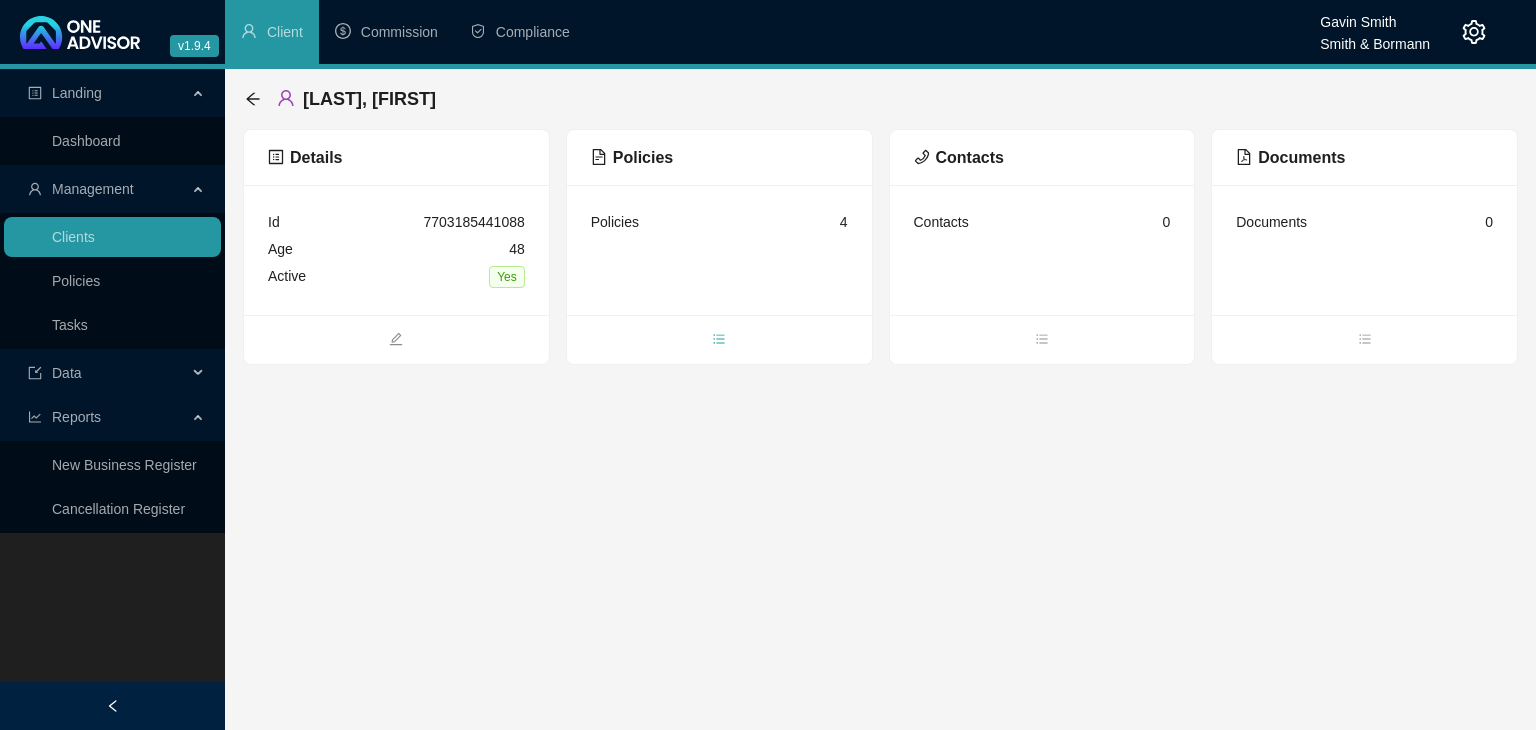 click at bounding box center [719, 341] 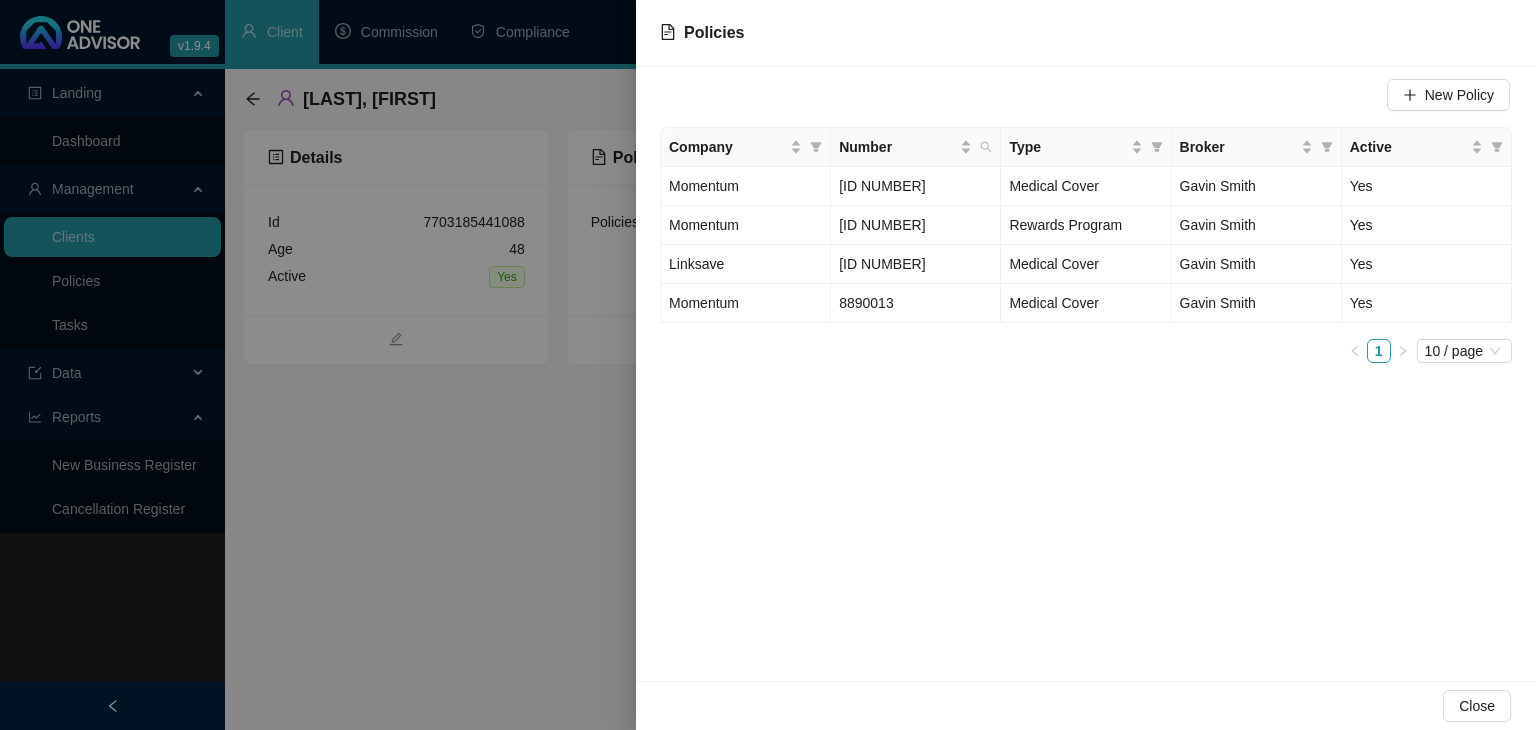 click at bounding box center [768, 365] 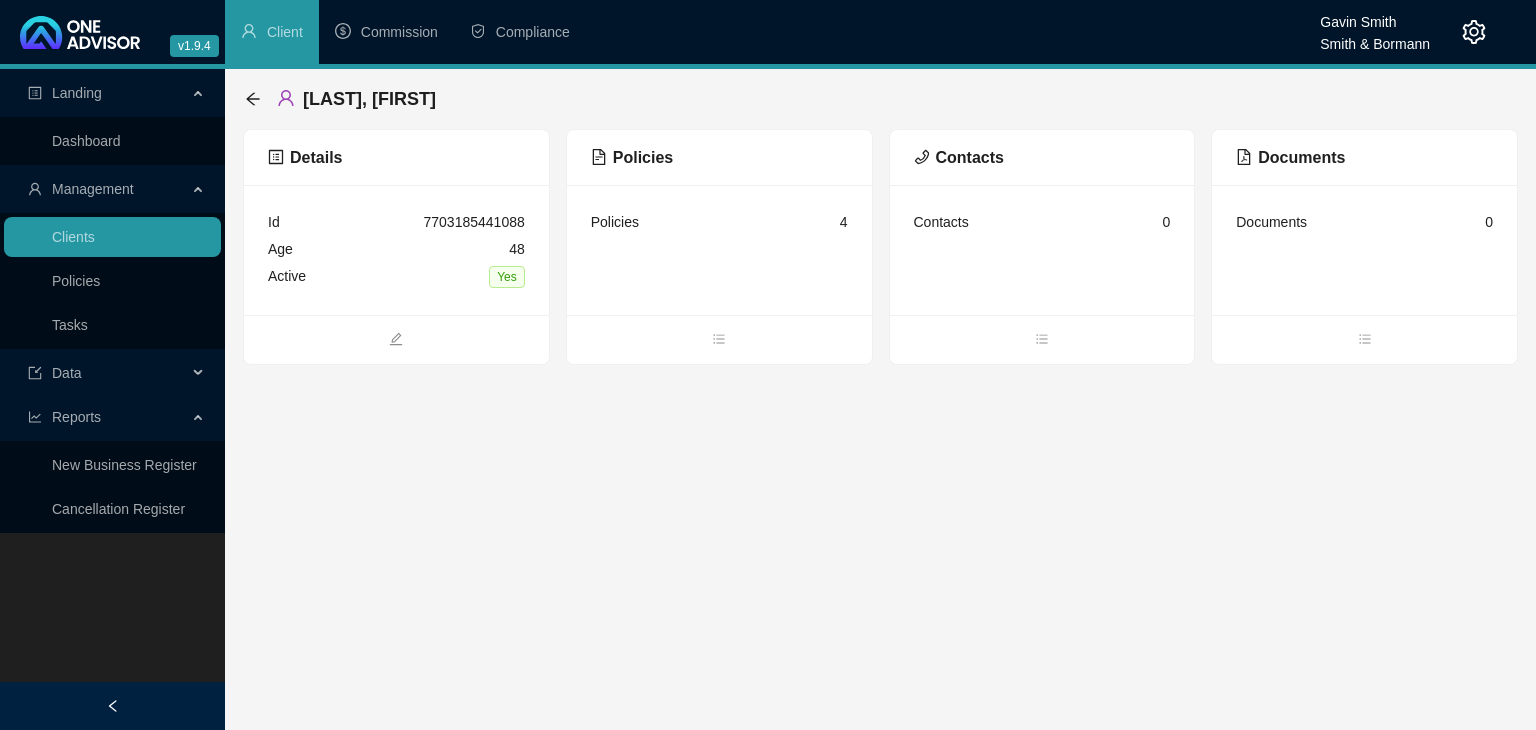 click 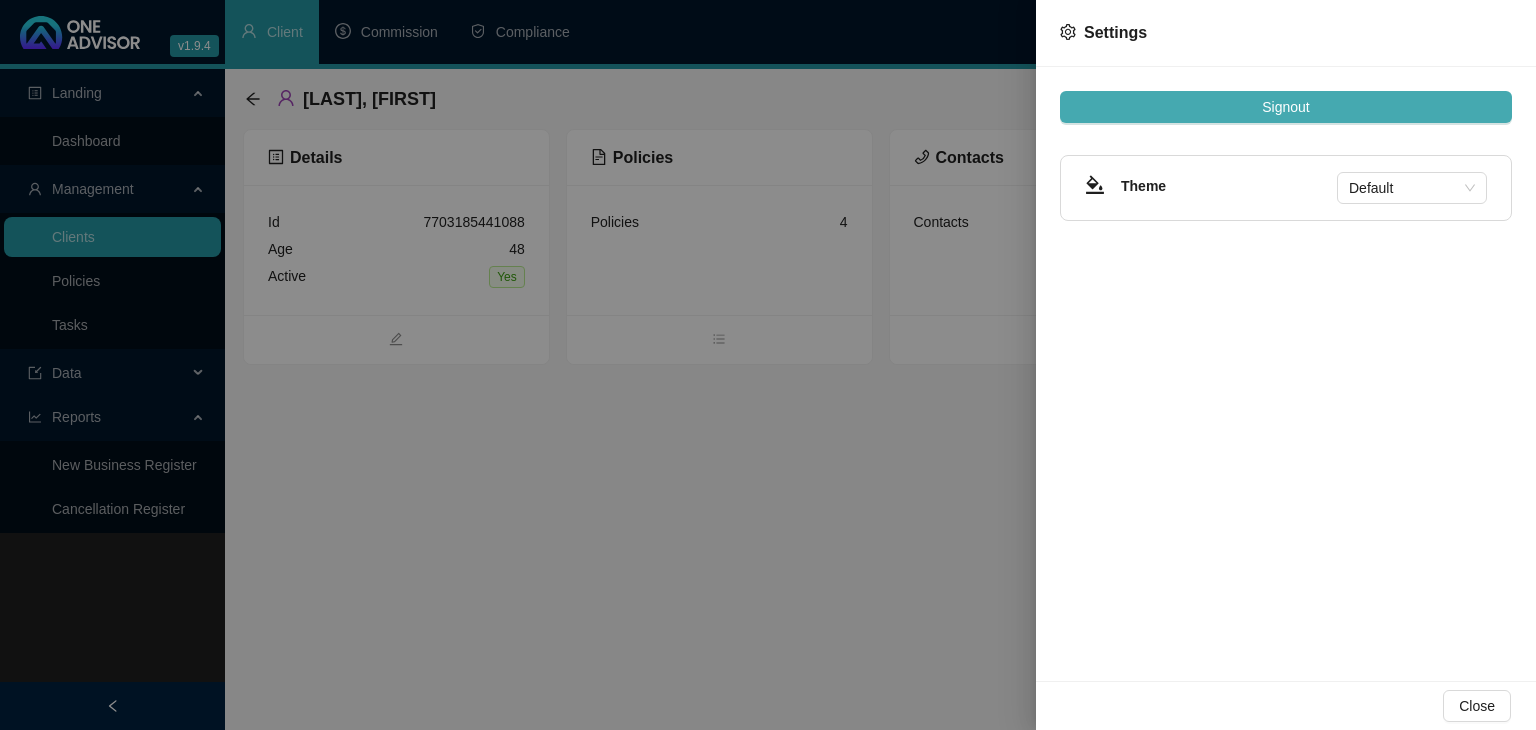 click on "Signout" at bounding box center [1285, 107] 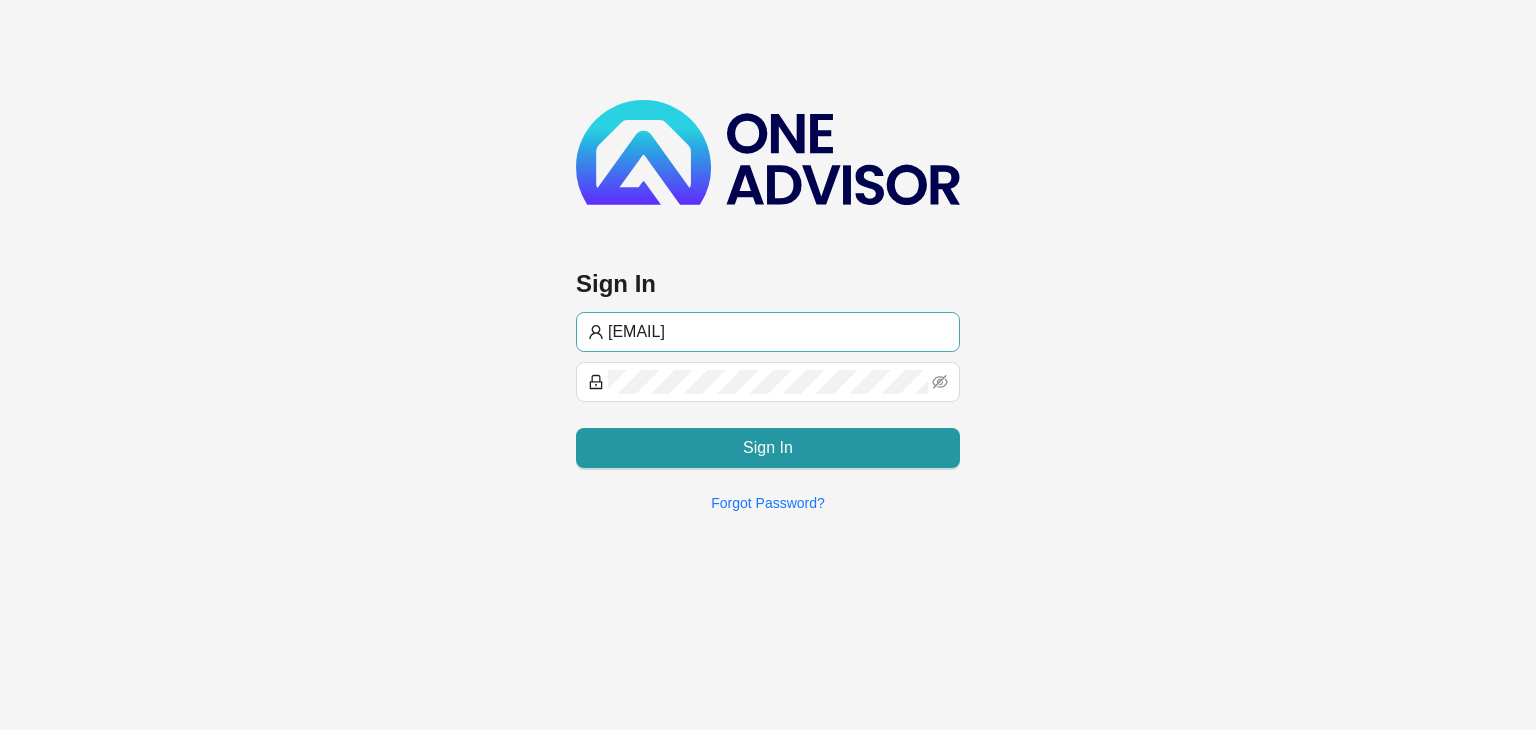 click on "[EMAIL]" at bounding box center (778, 332) 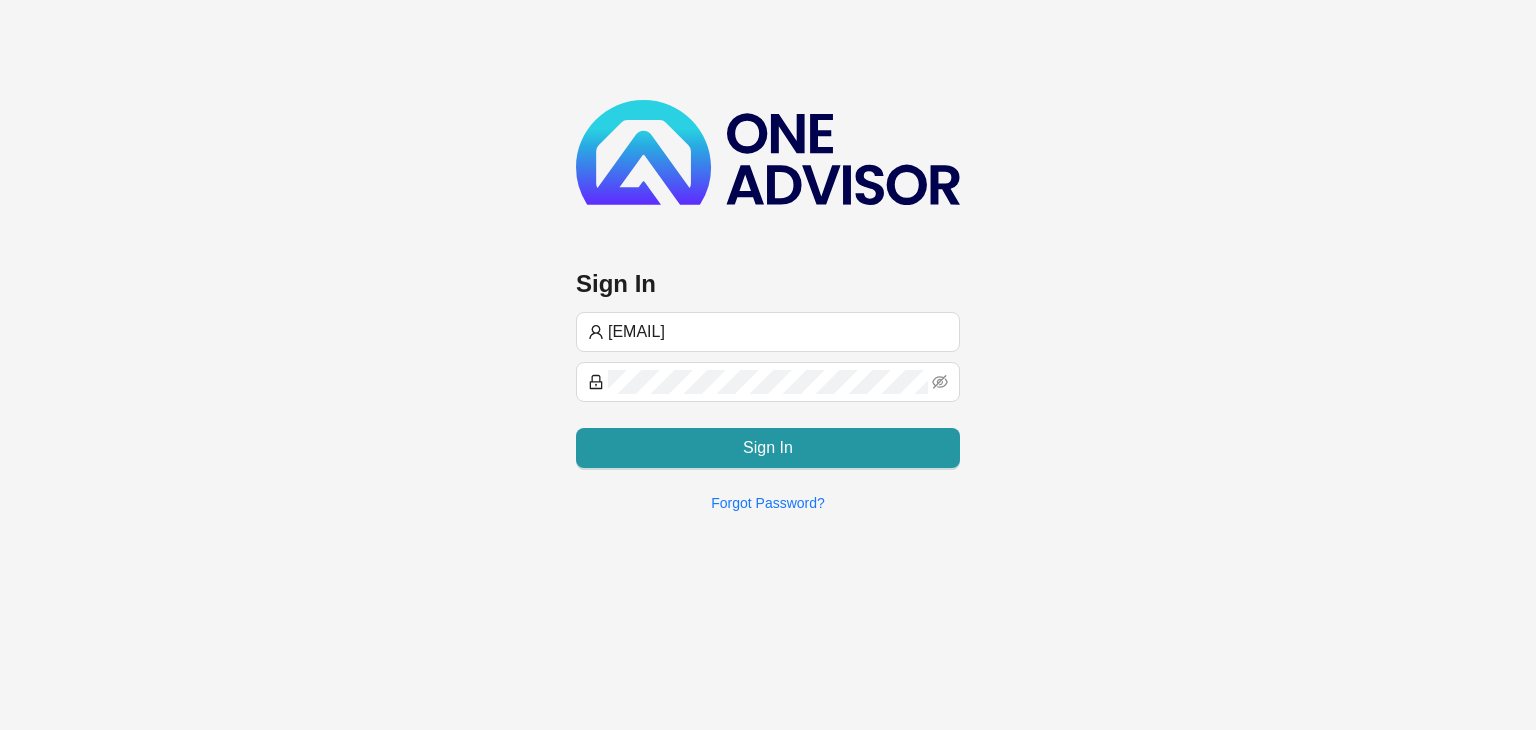 type on "[EMAIL]" 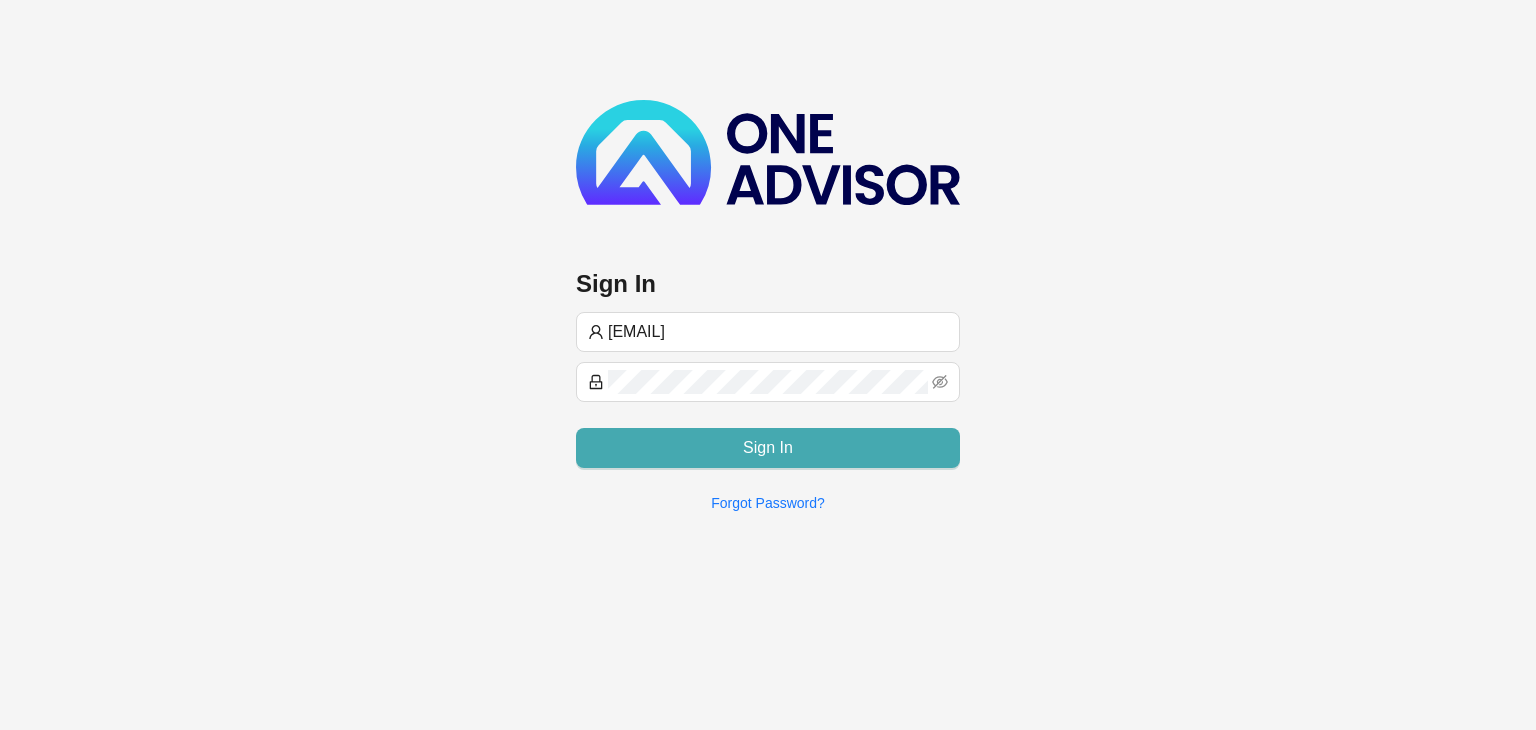 drag, startPoint x: 762, startPoint y: 451, endPoint x: 752, endPoint y: 433, distance: 20.59126 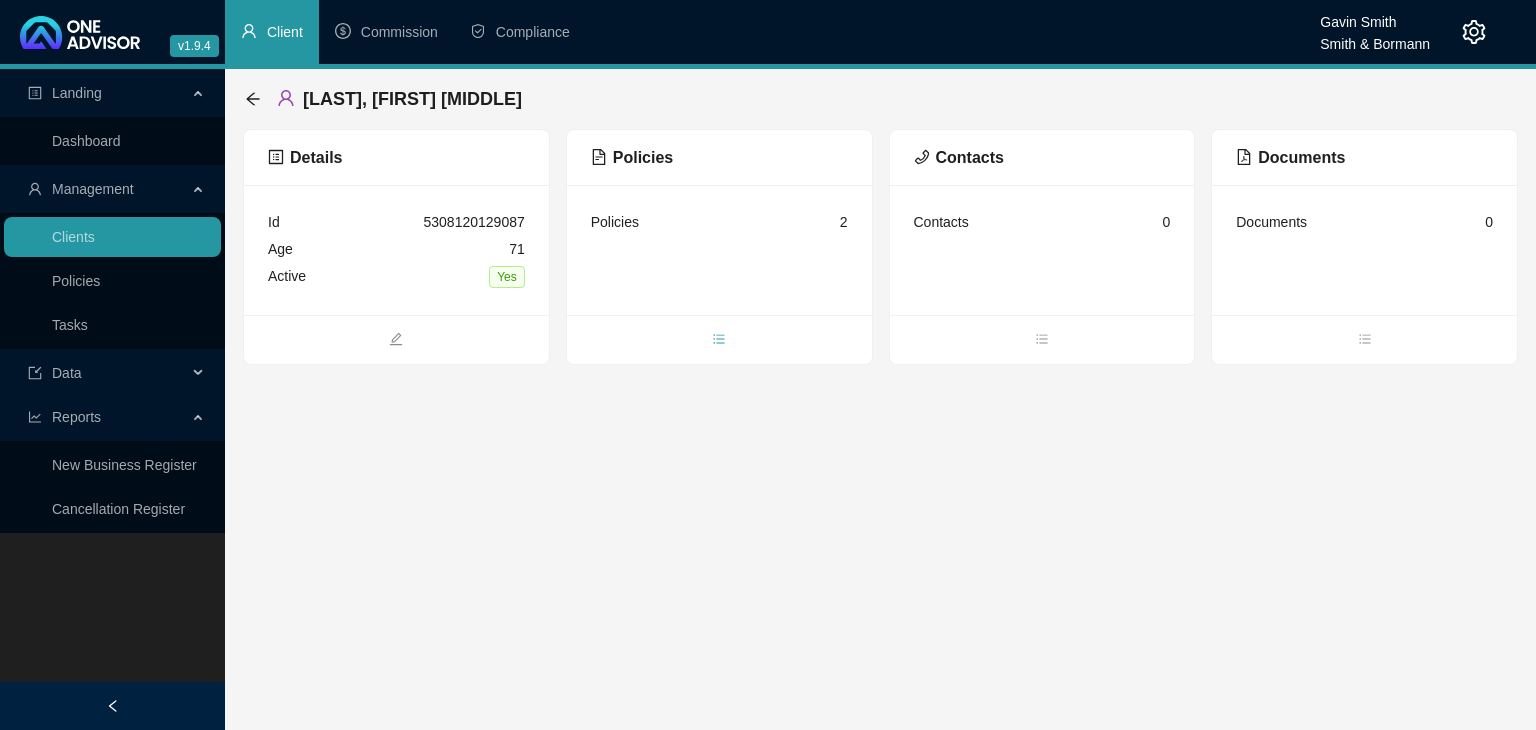 scroll, scrollTop: 0, scrollLeft: 0, axis: both 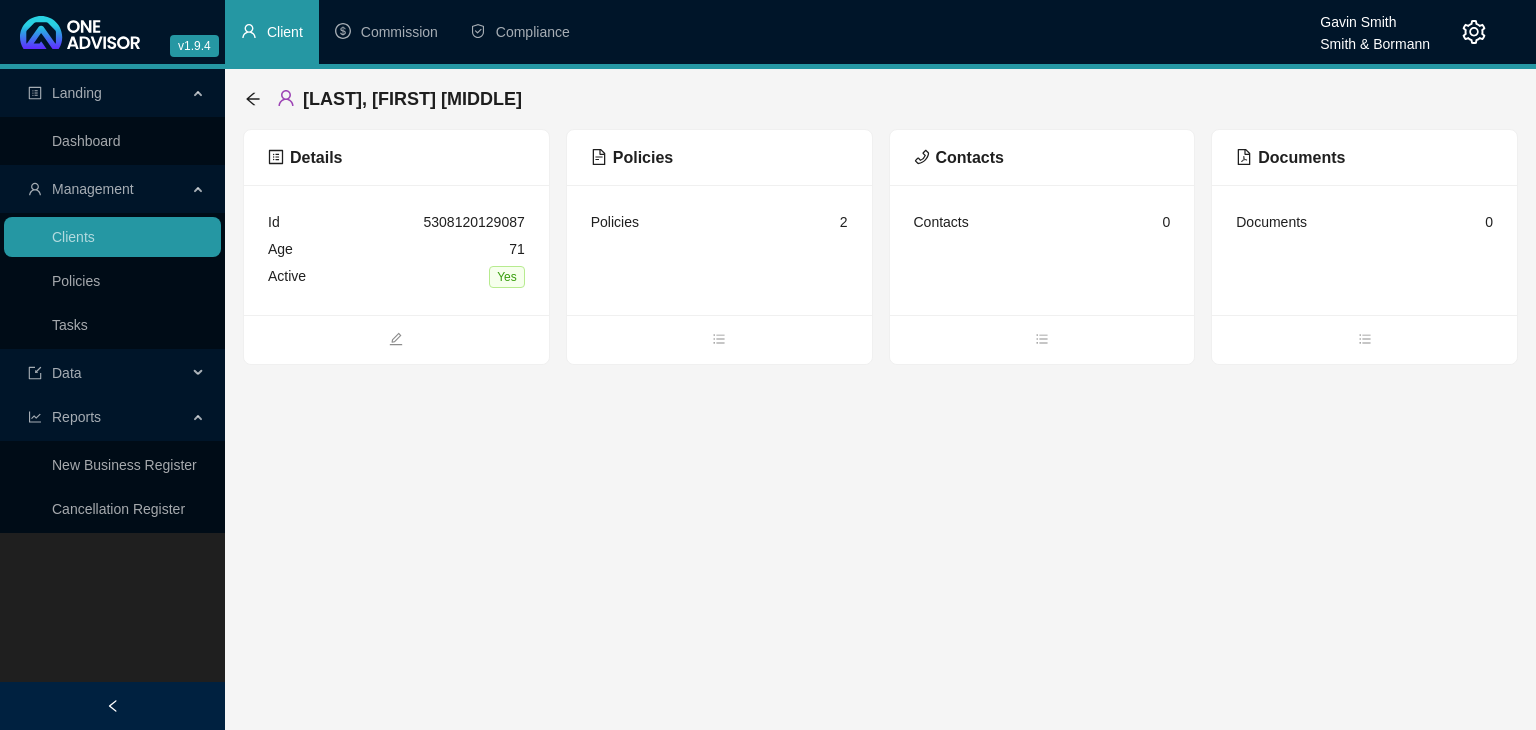 click at bounding box center (719, 340) 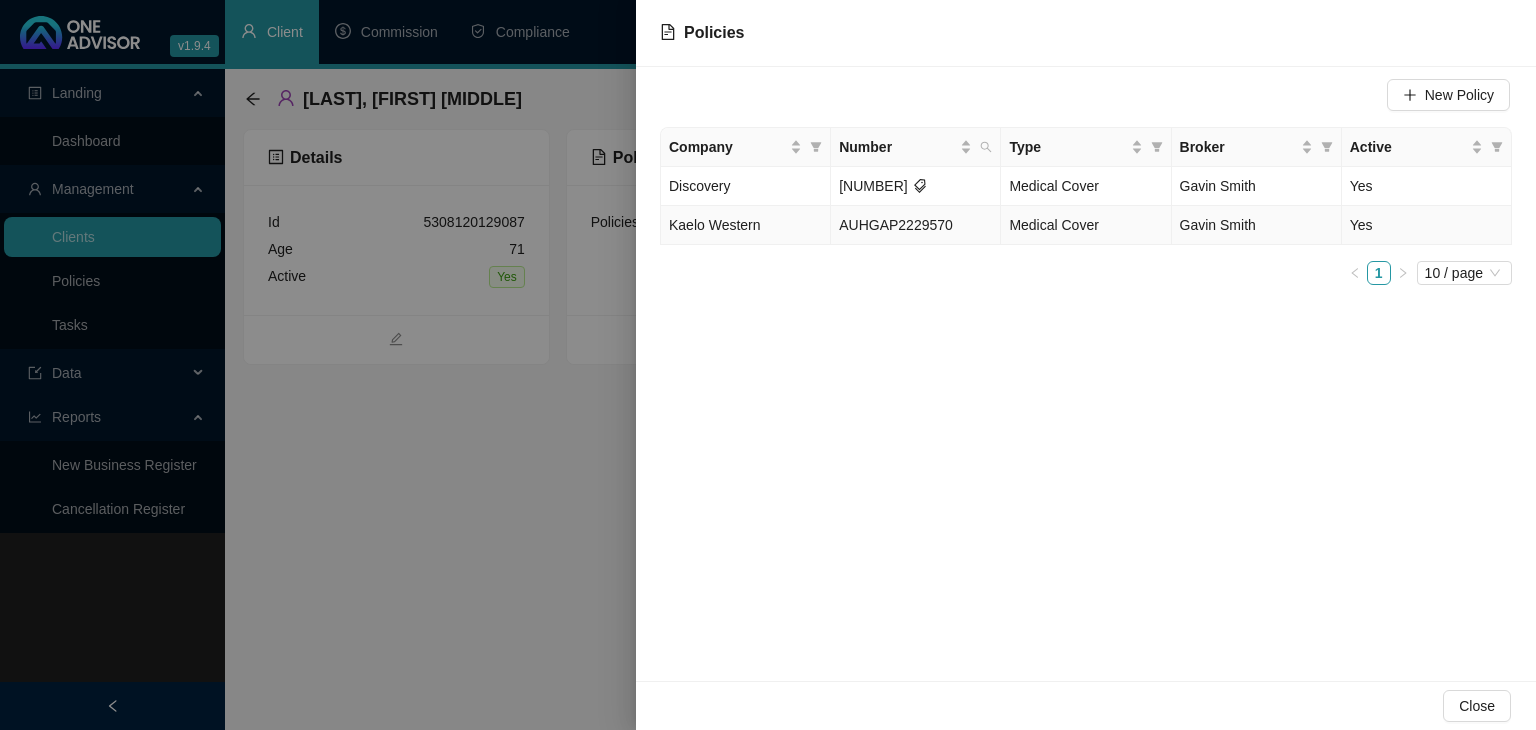 click on "AUHGAP2229570" at bounding box center [896, 225] 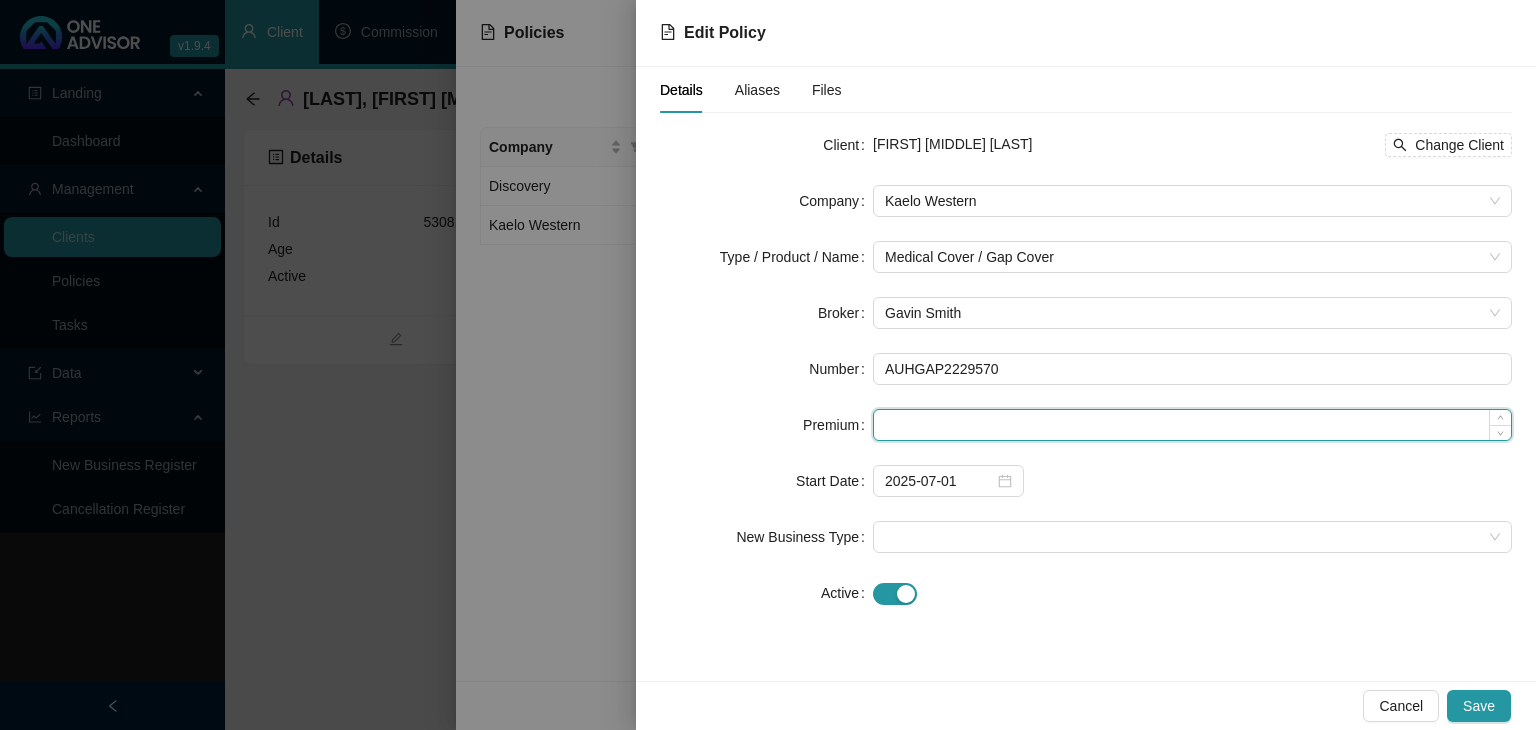 click at bounding box center [1192, 425] 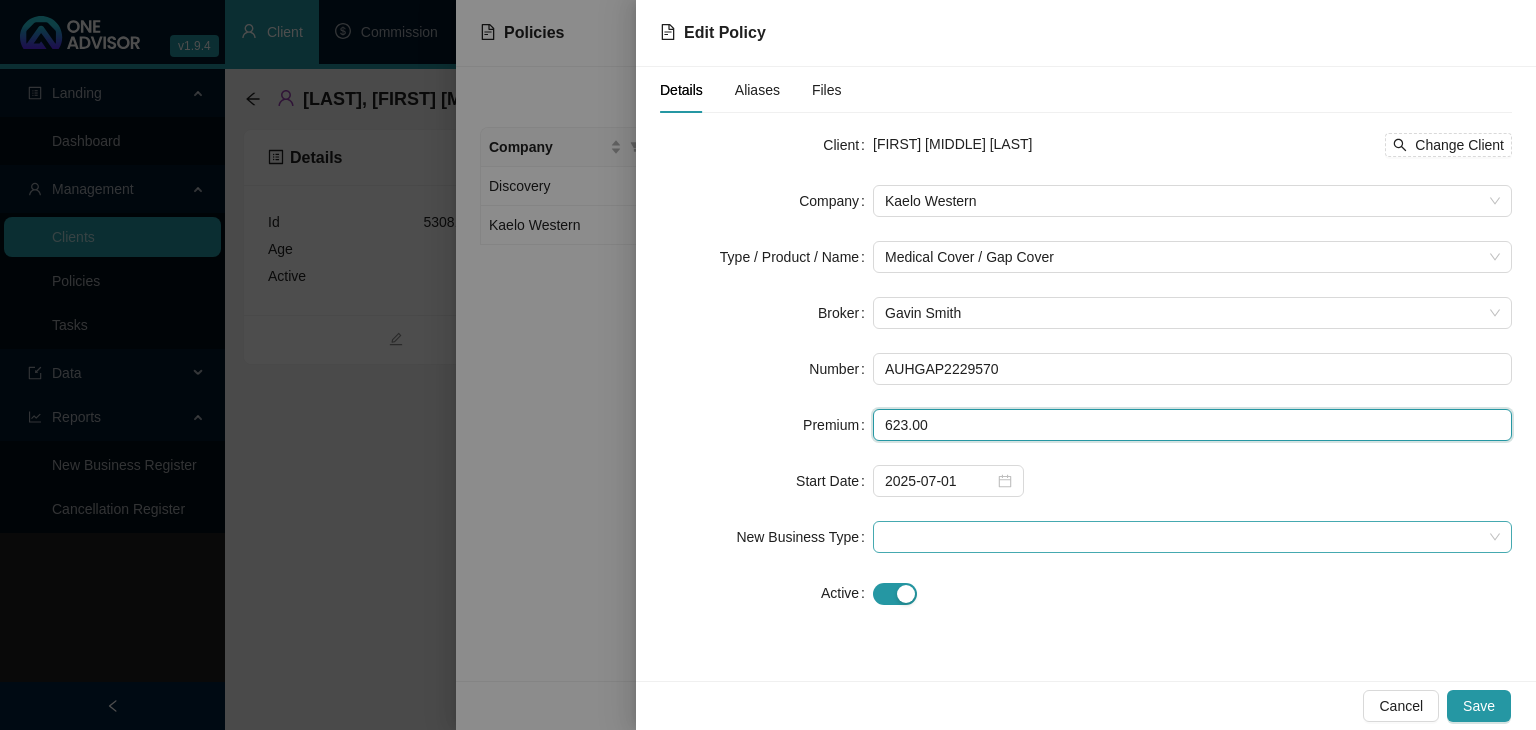 click at bounding box center (1192, 537) 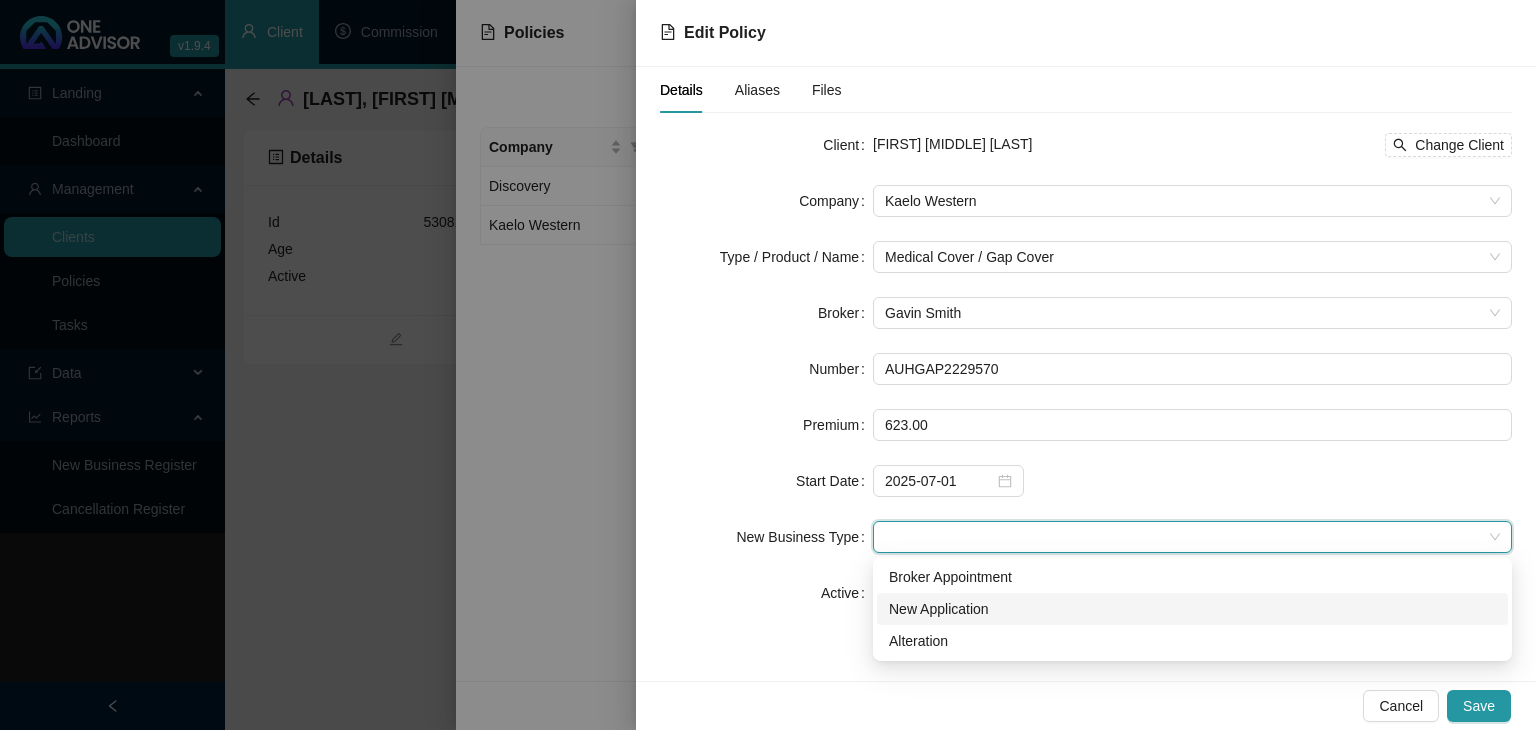 click on "New Application" at bounding box center [1192, 609] 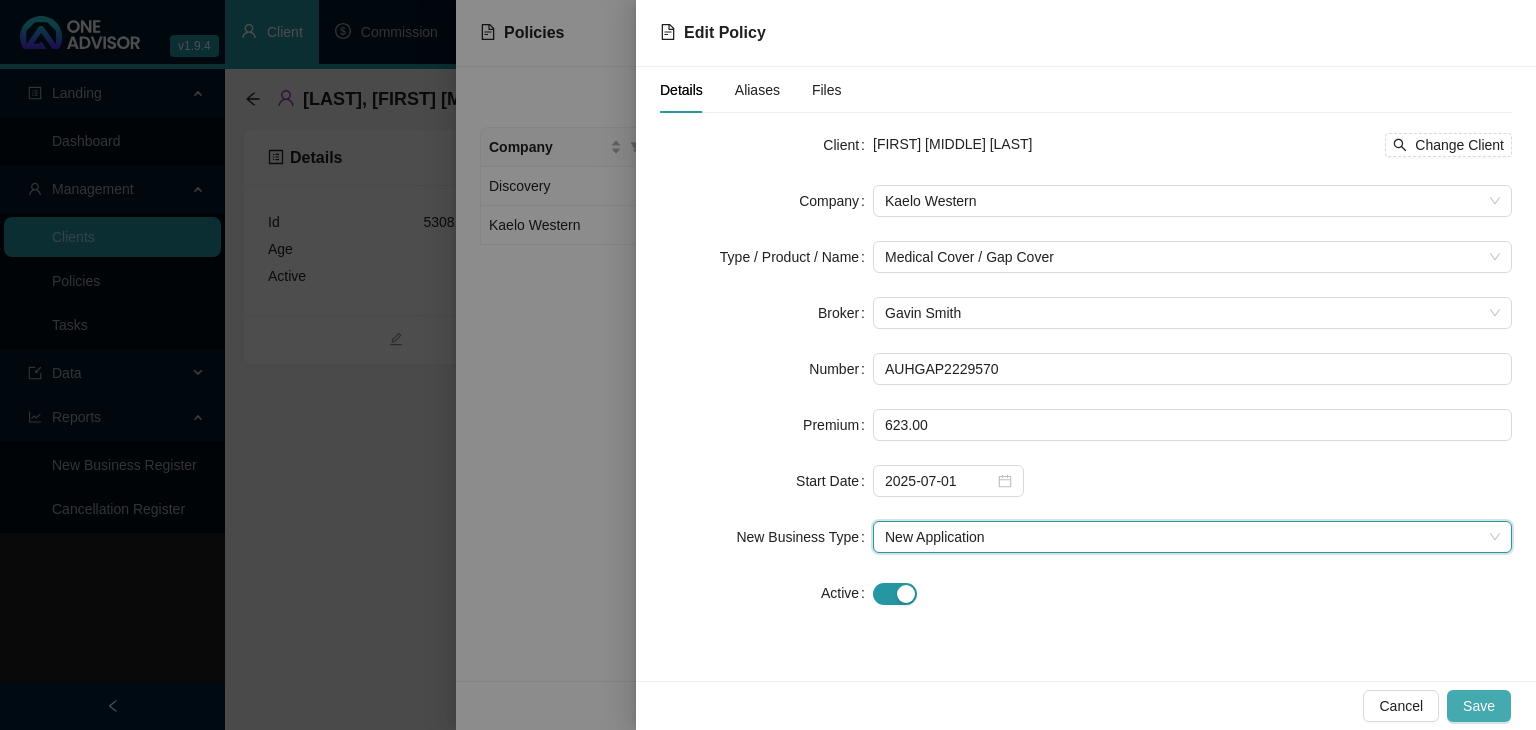 click on "Save" at bounding box center (1479, 706) 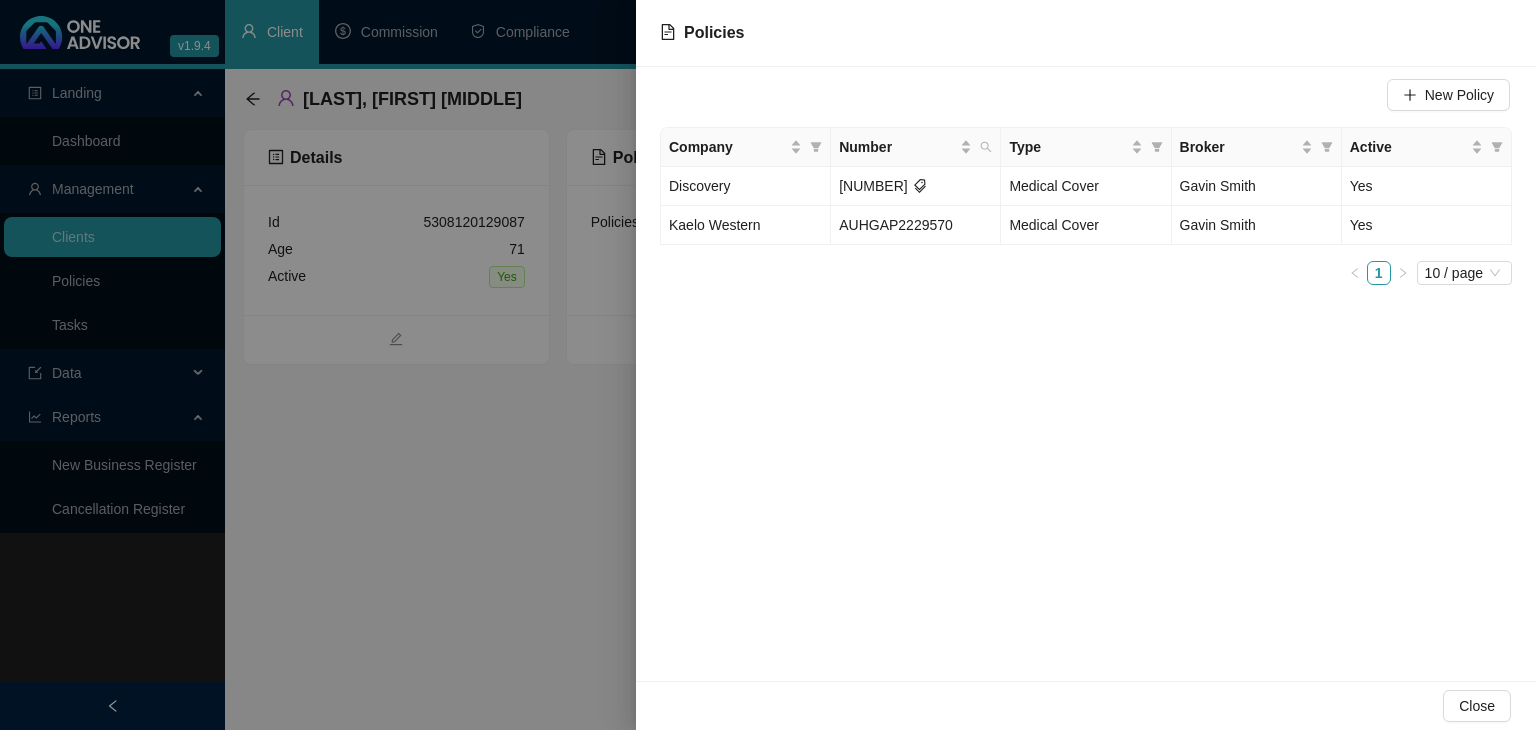 click at bounding box center [768, 365] 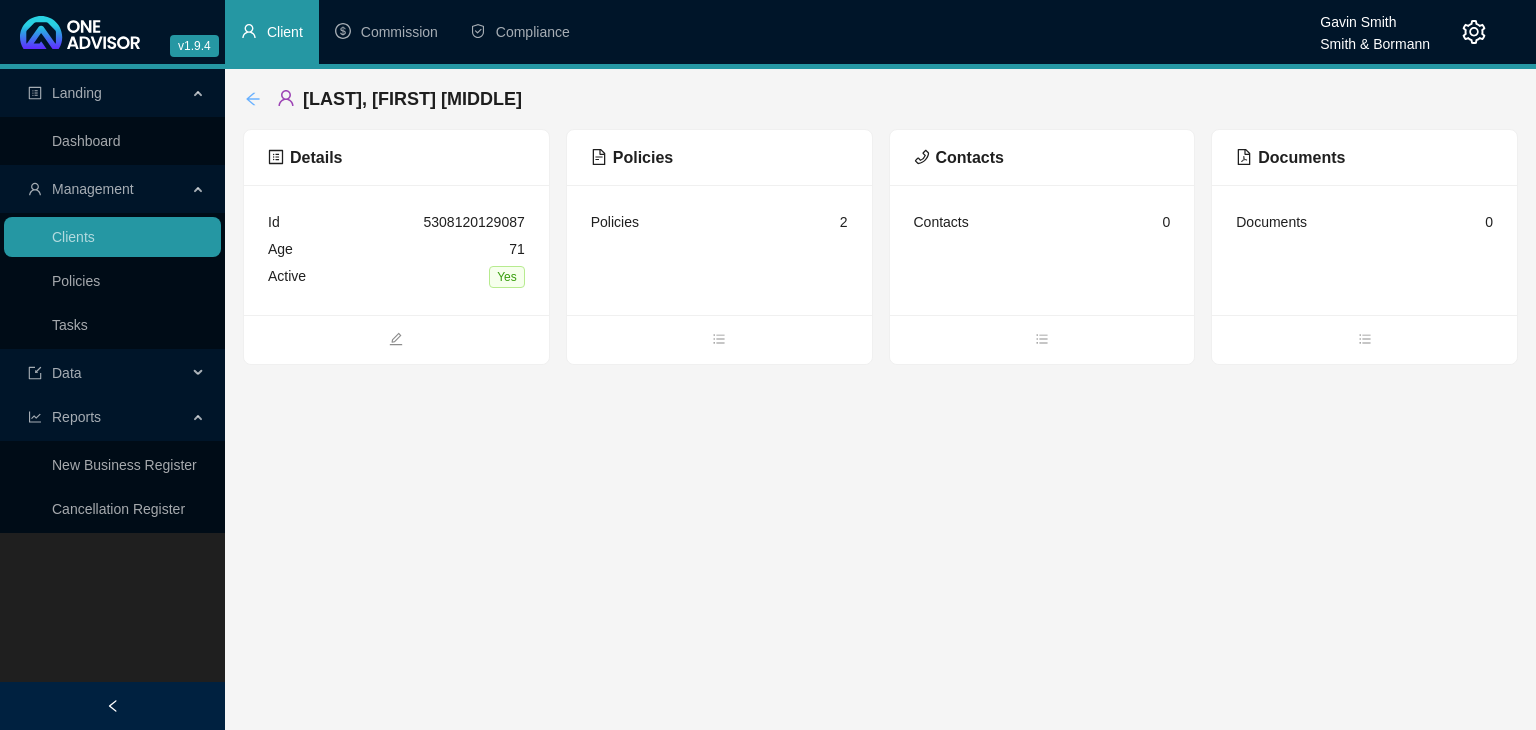 click 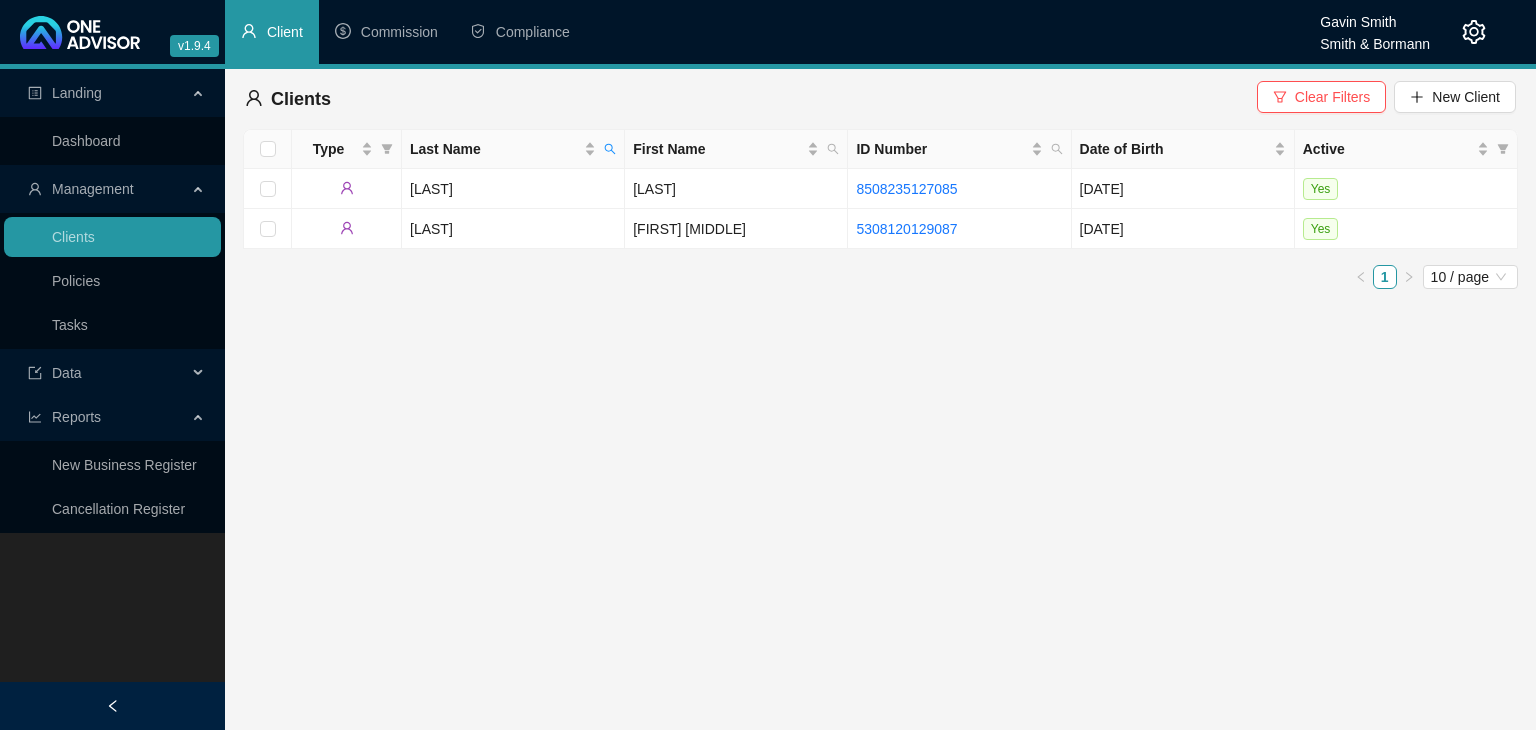 click 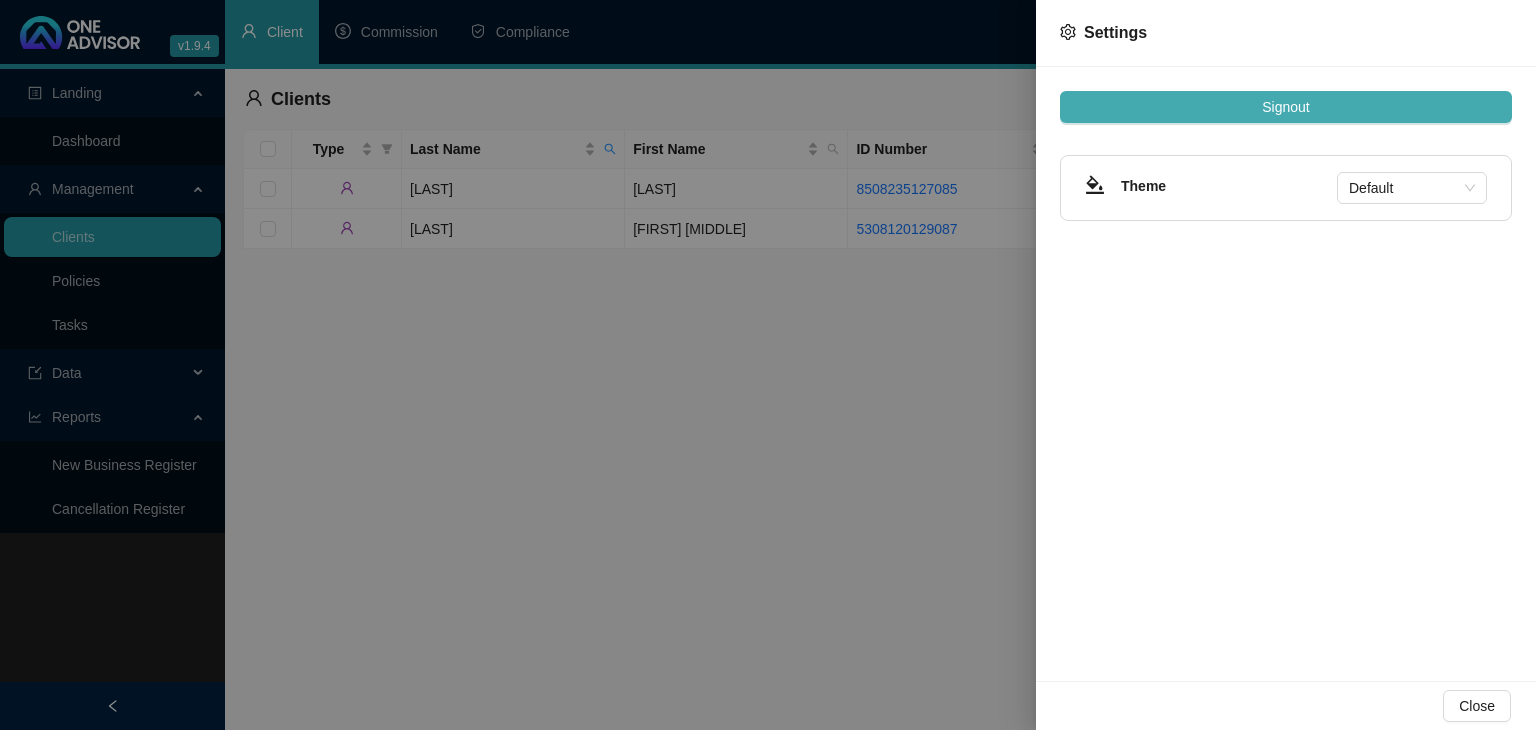 click on "Signout" at bounding box center (1285, 107) 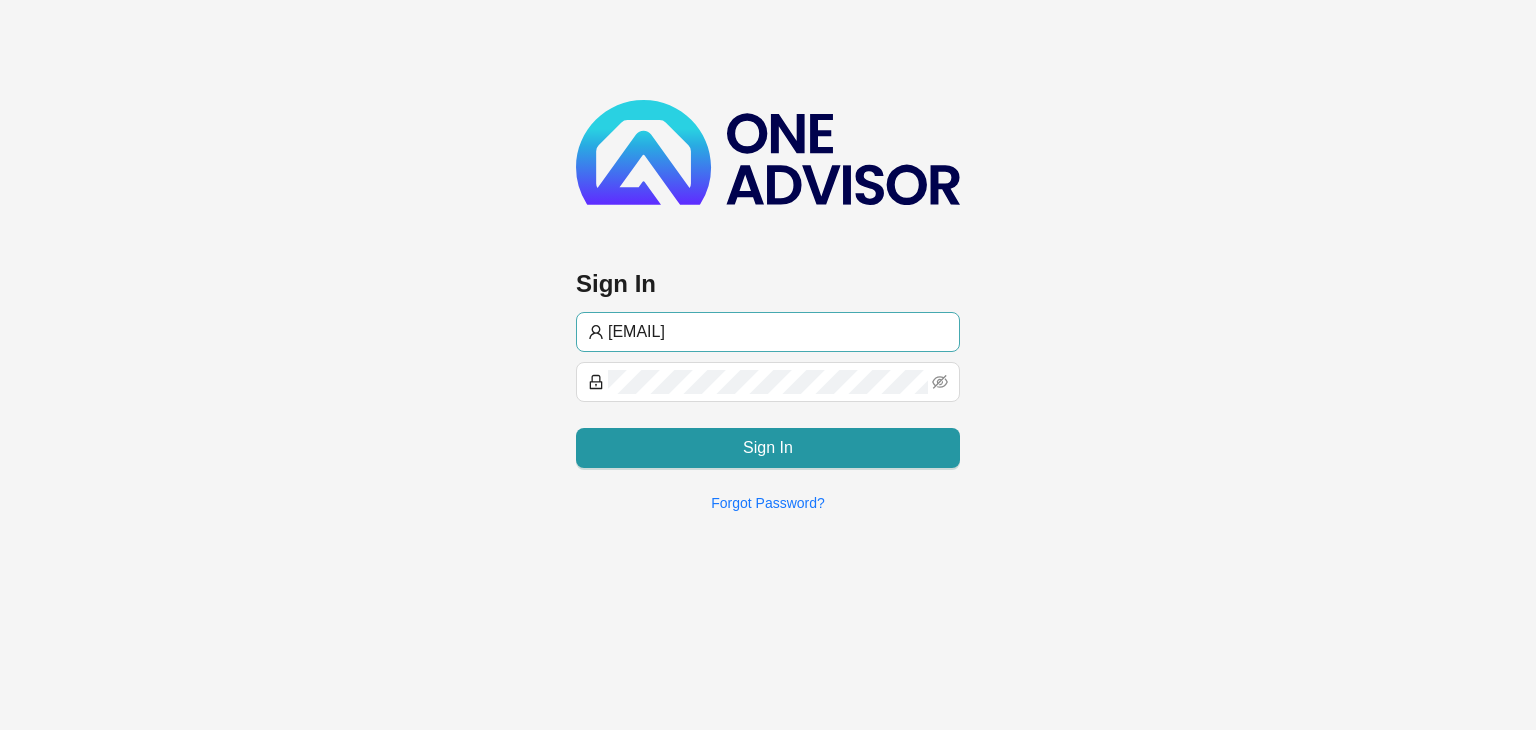 click on "[EMAIL]" at bounding box center [778, 332] 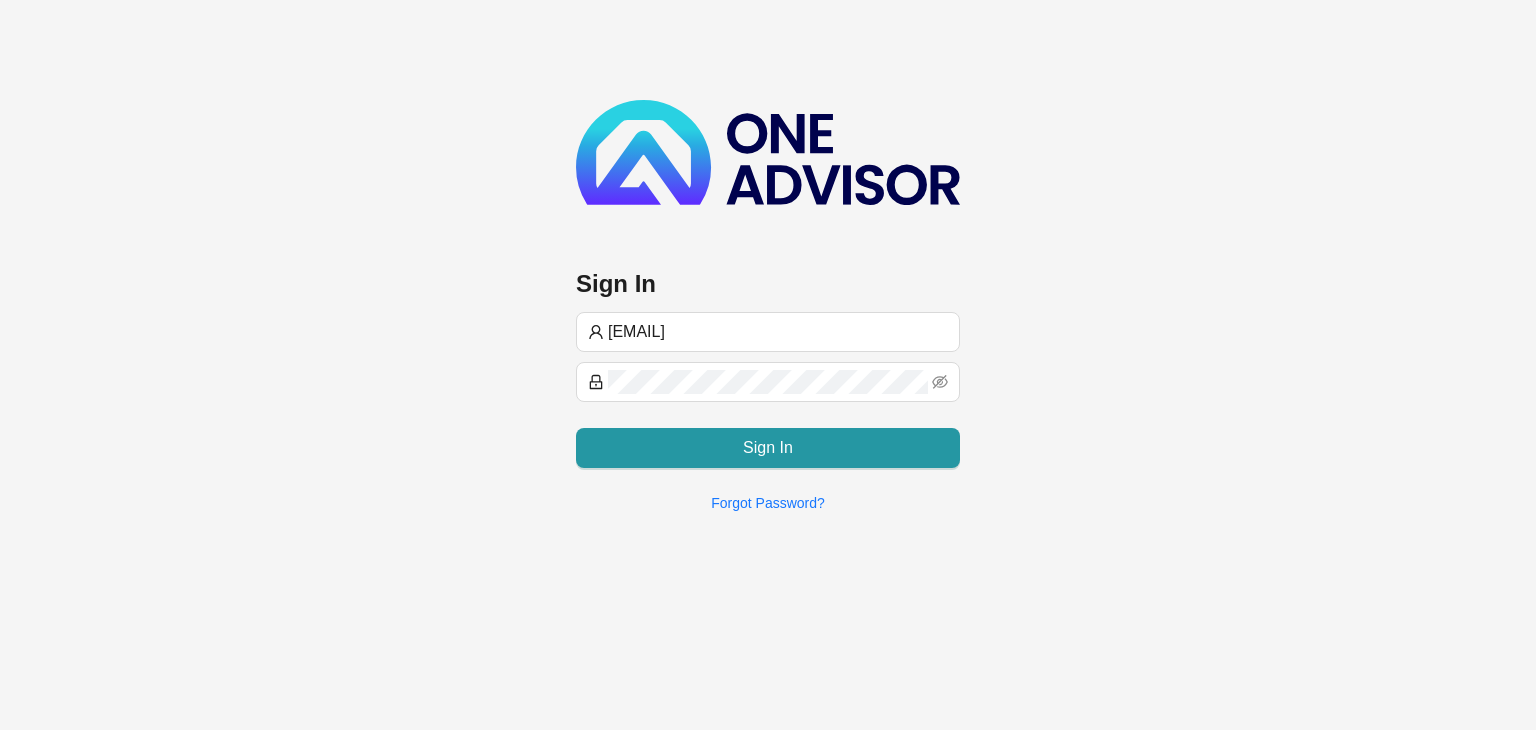 type on "[EMAIL]" 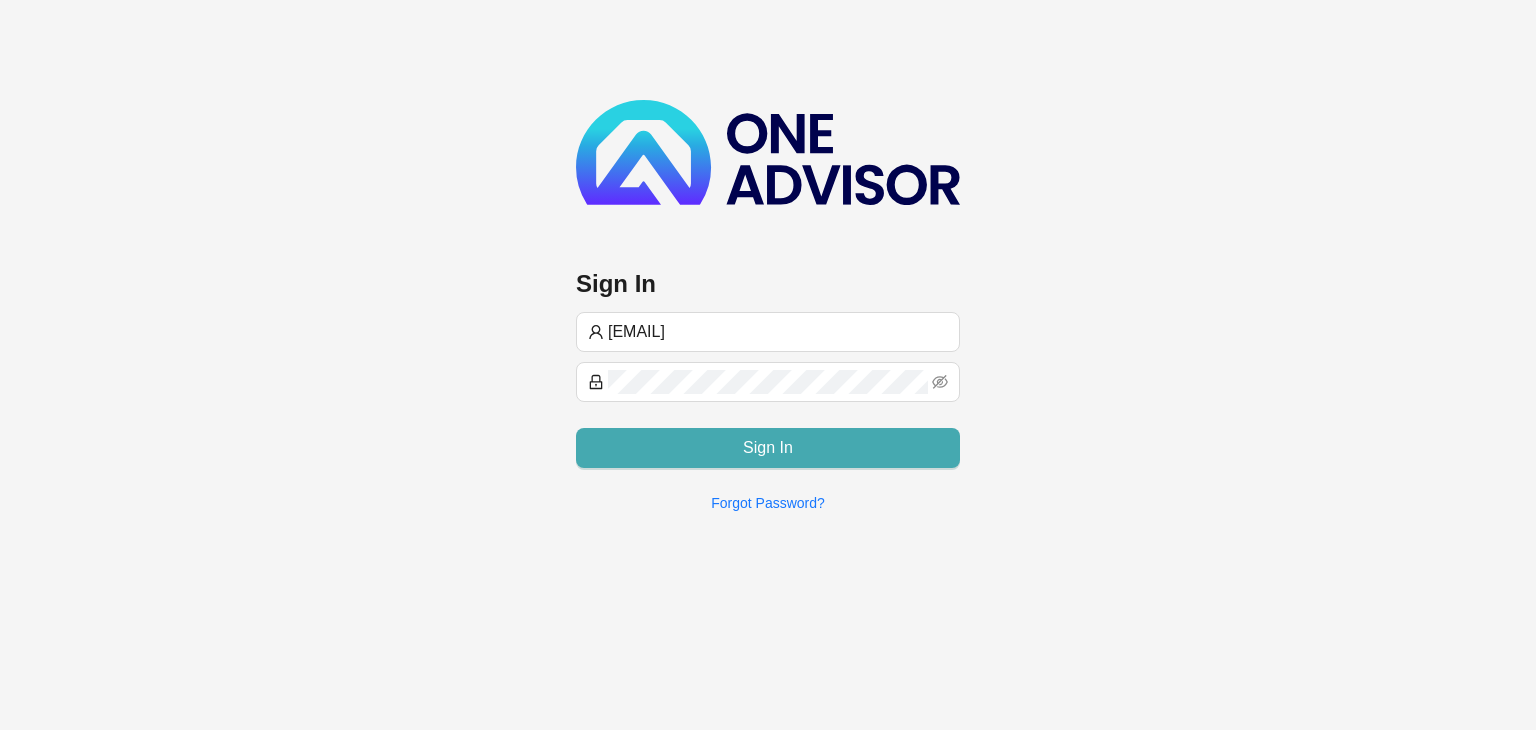 click on "Sign In" at bounding box center [768, 448] 